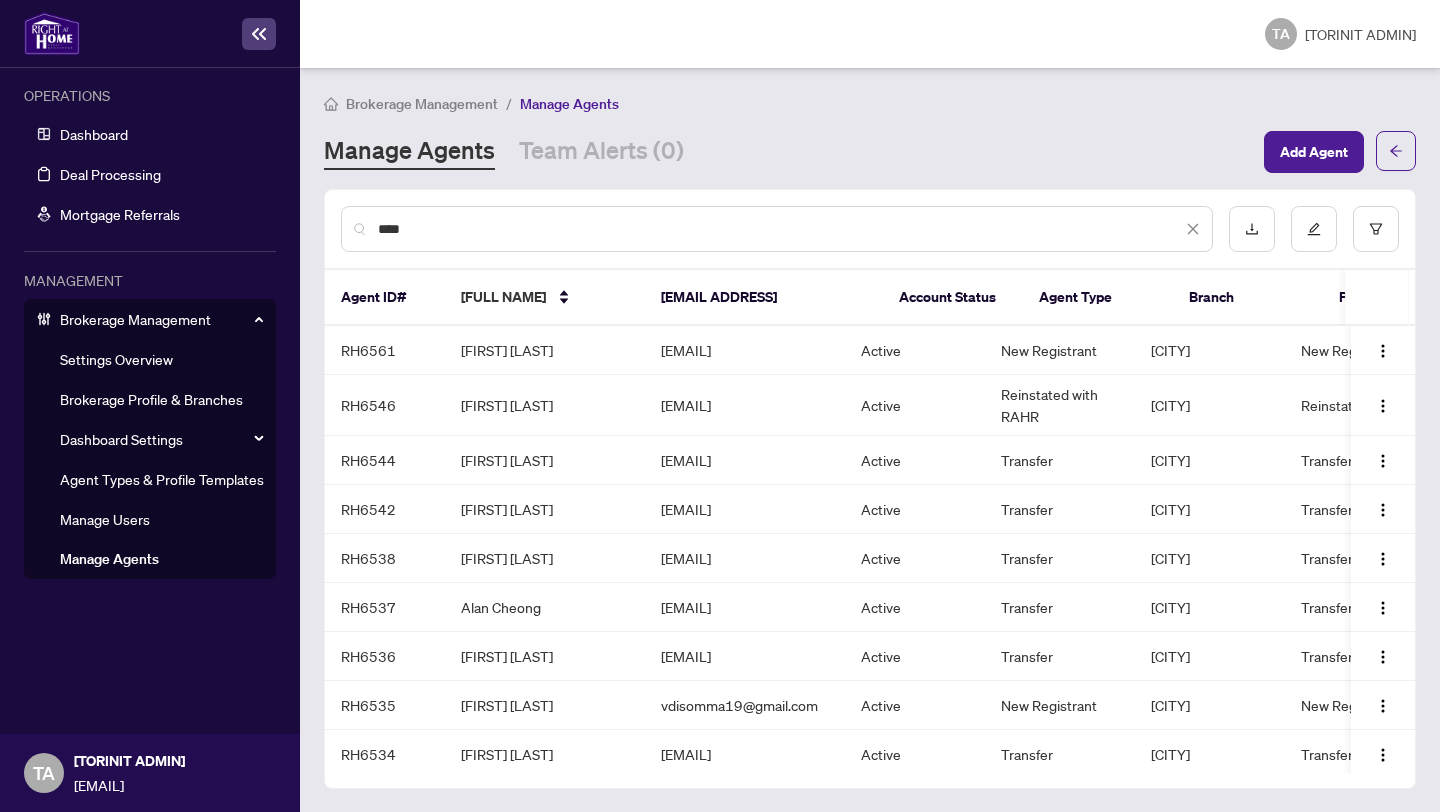 scroll, scrollTop: 0, scrollLeft: 0, axis: both 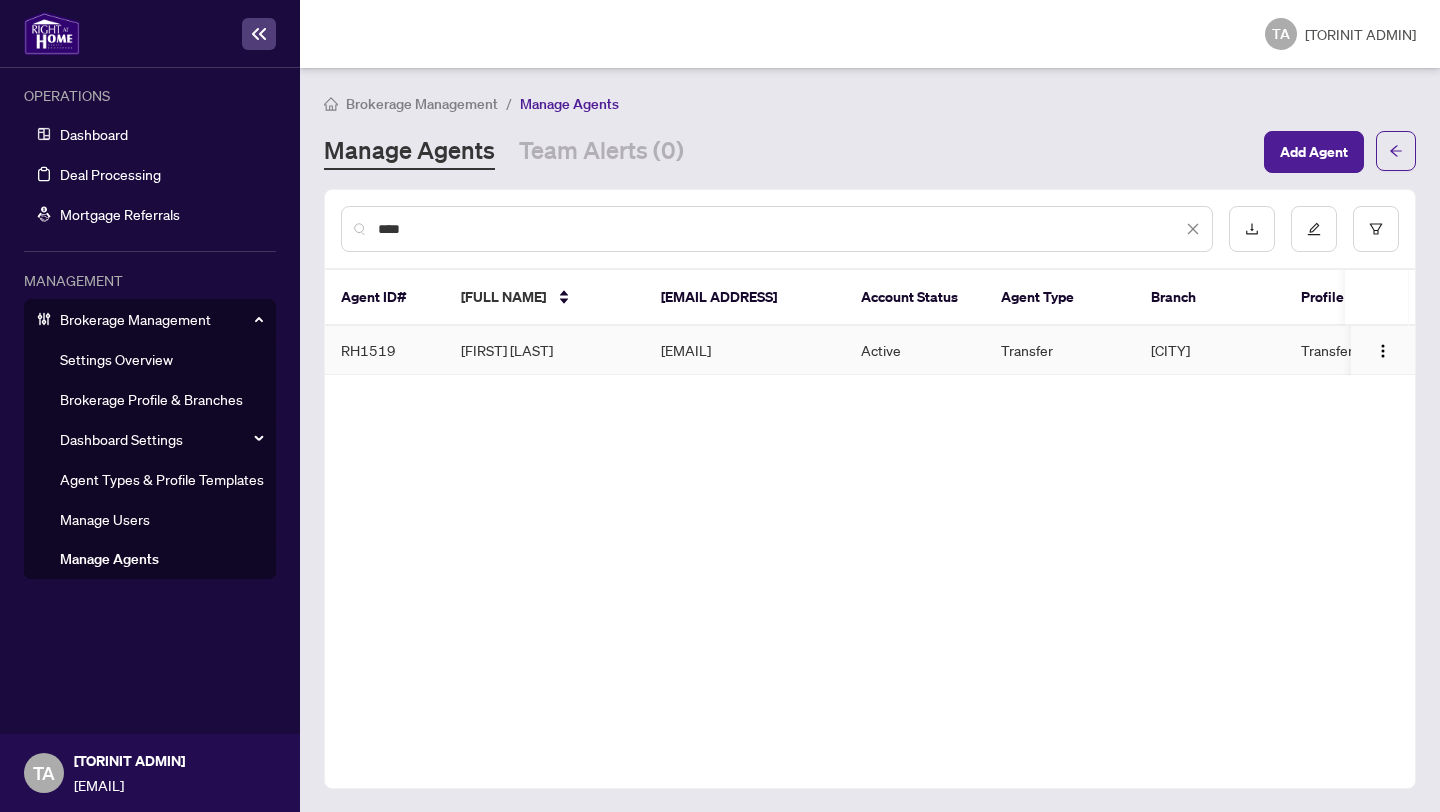 type on "****" 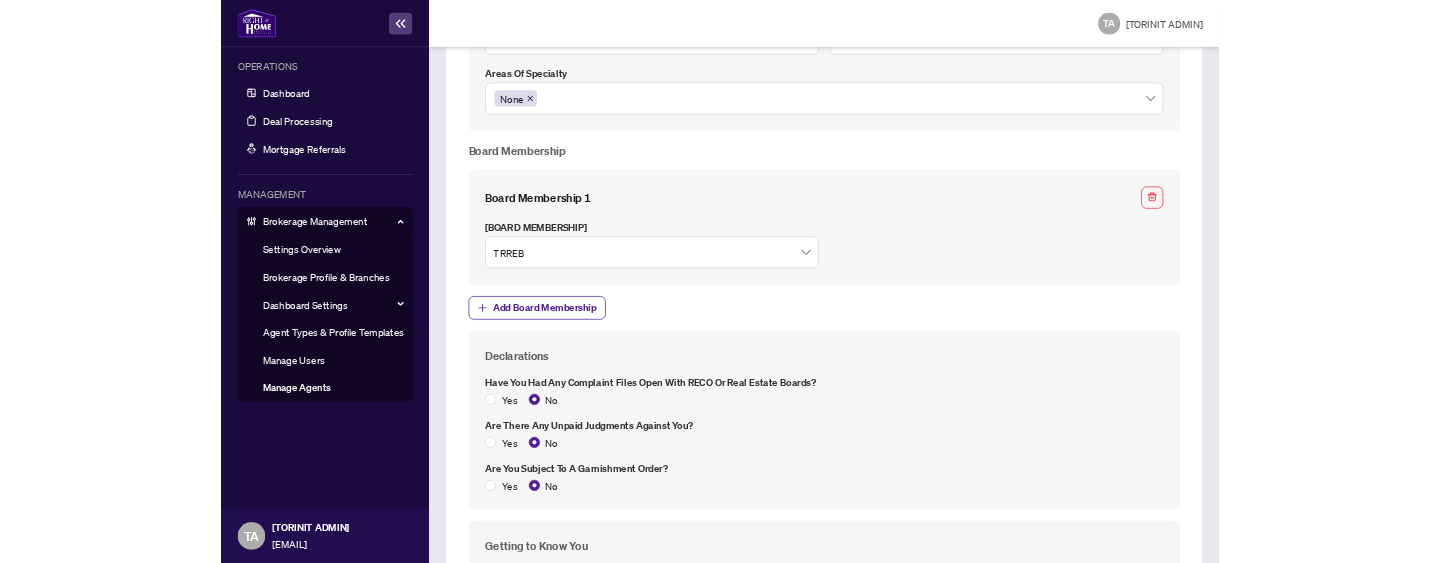 scroll, scrollTop: 2236, scrollLeft: 0, axis: vertical 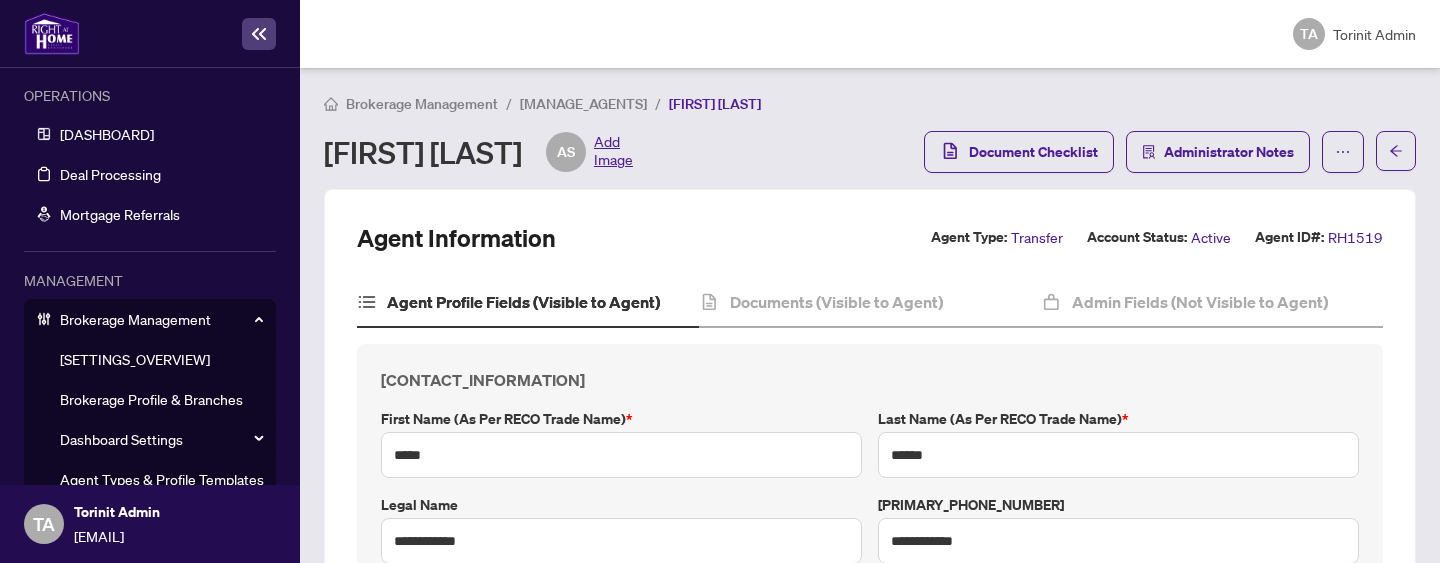 click on "Manage Agents" at bounding box center [583, 104] 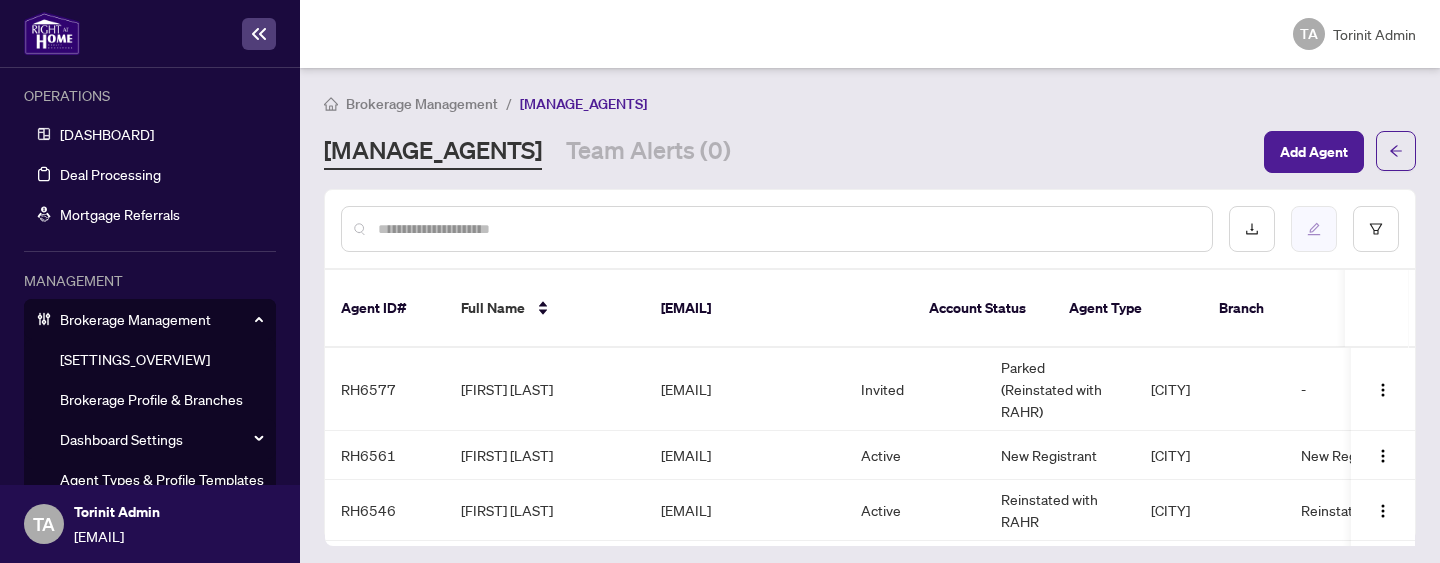 click at bounding box center (1314, 229) 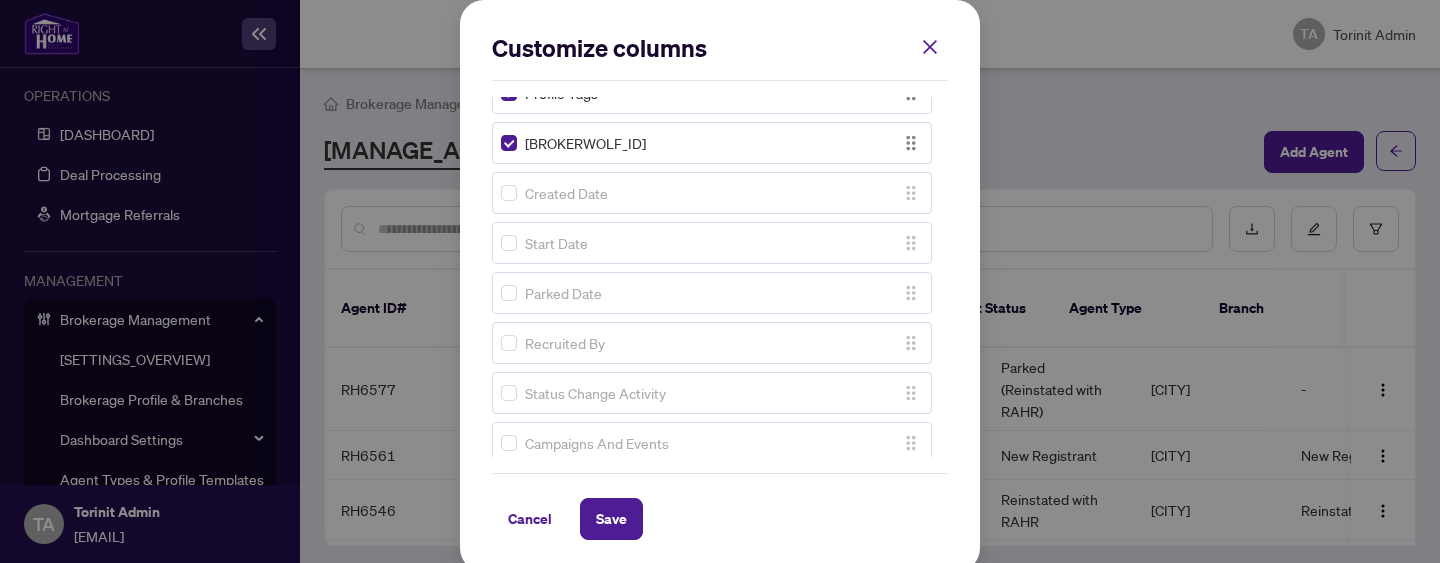 scroll, scrollTop: 334, scrollLeft: 0, axis: vertical 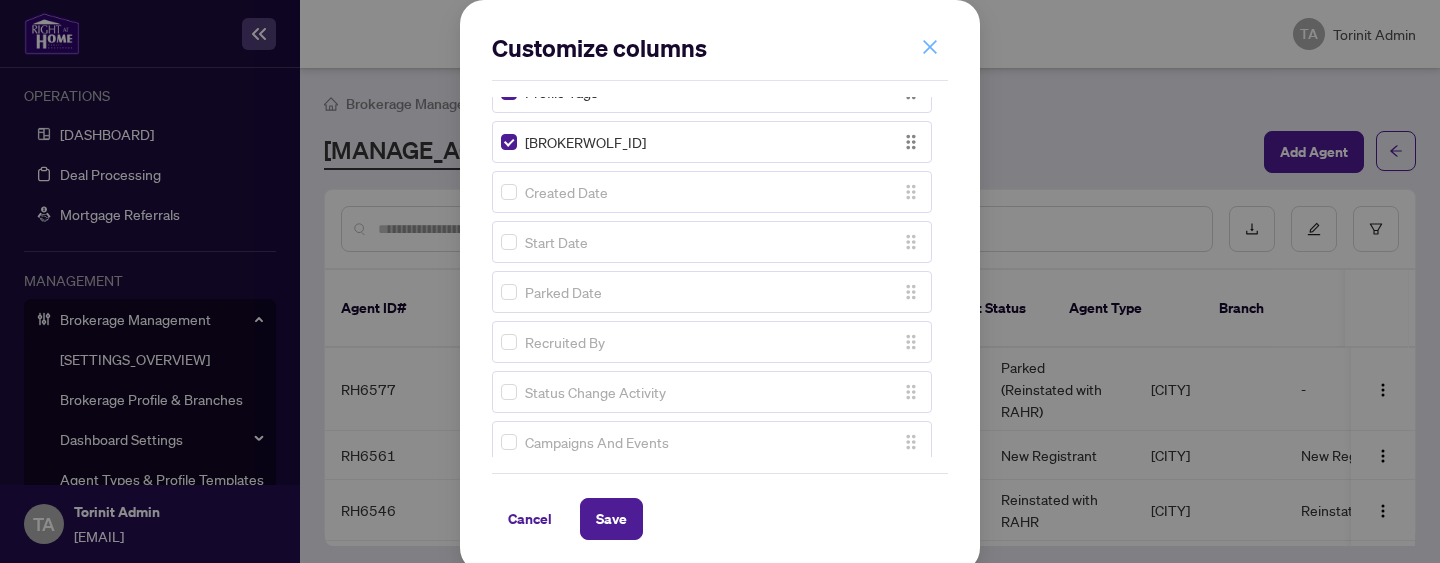click at bounding box center [930, 47] 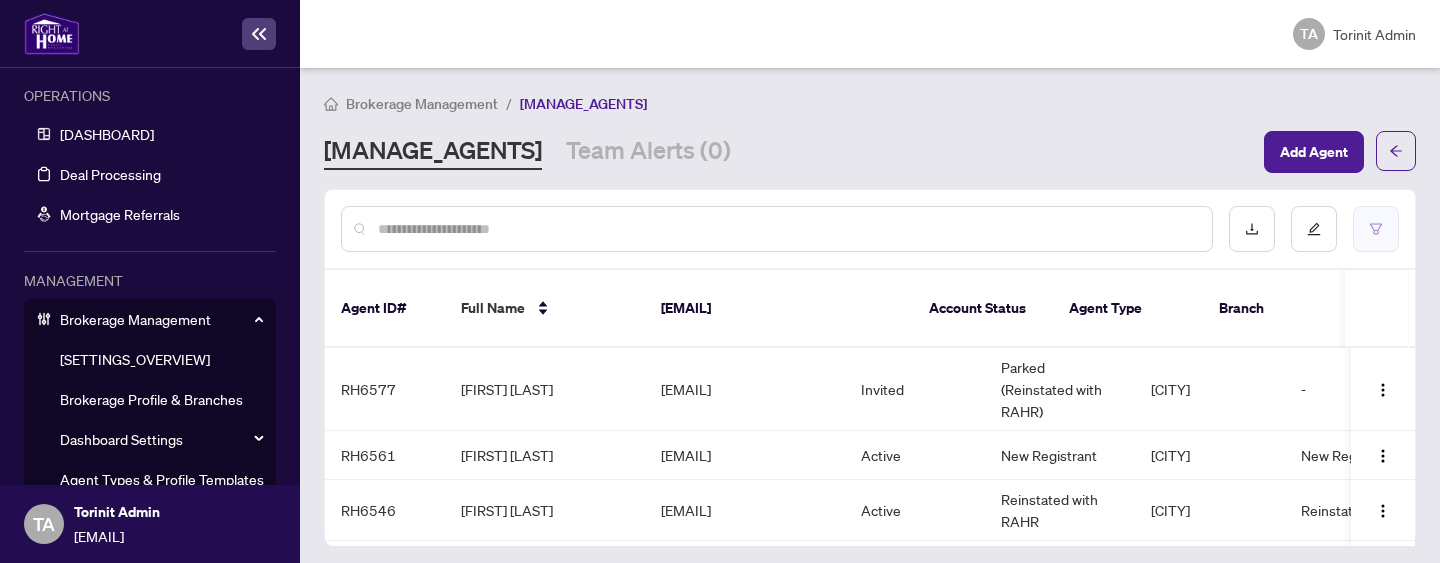 click at bounding box center (1376, 229) 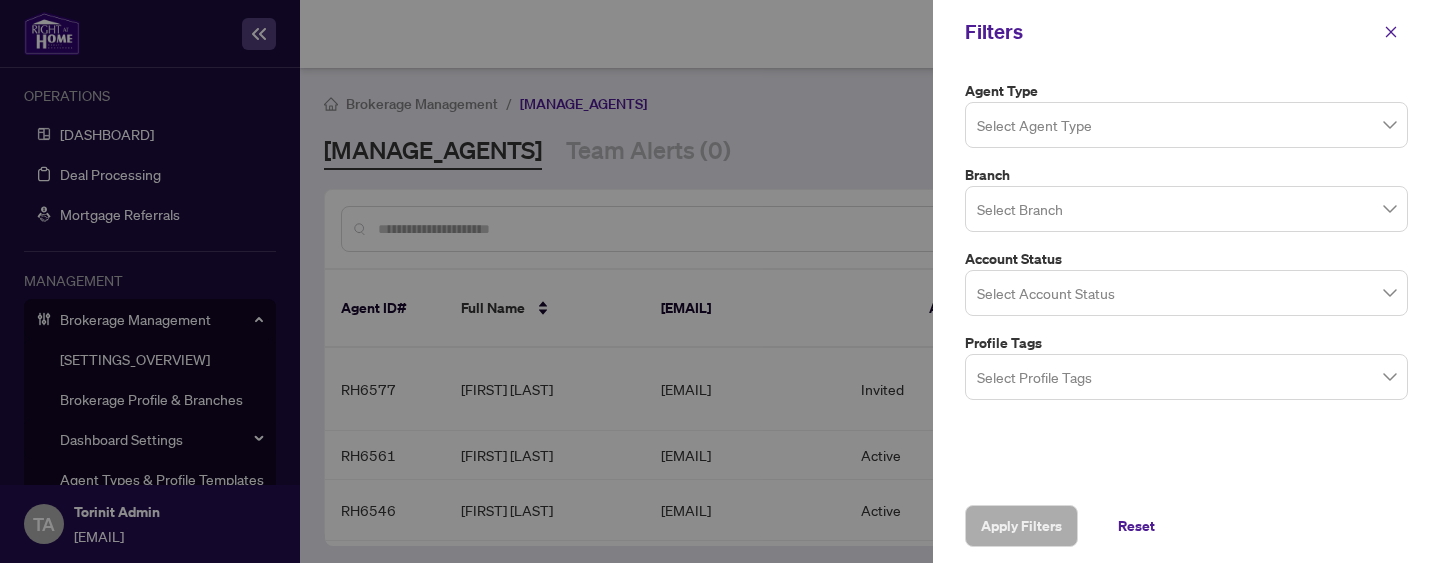 click on "Select Agent Type" at bounding box center (1186, 125) 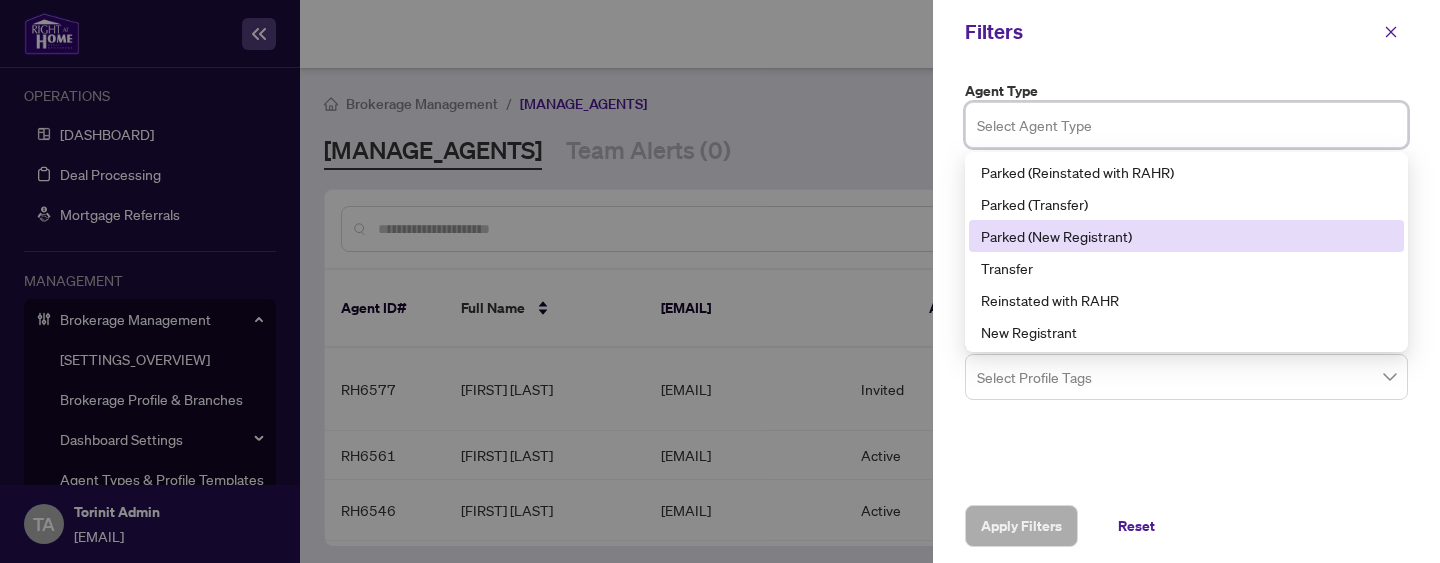 click on "Parked (New Registrant)" at bounding box center [1186, 236] 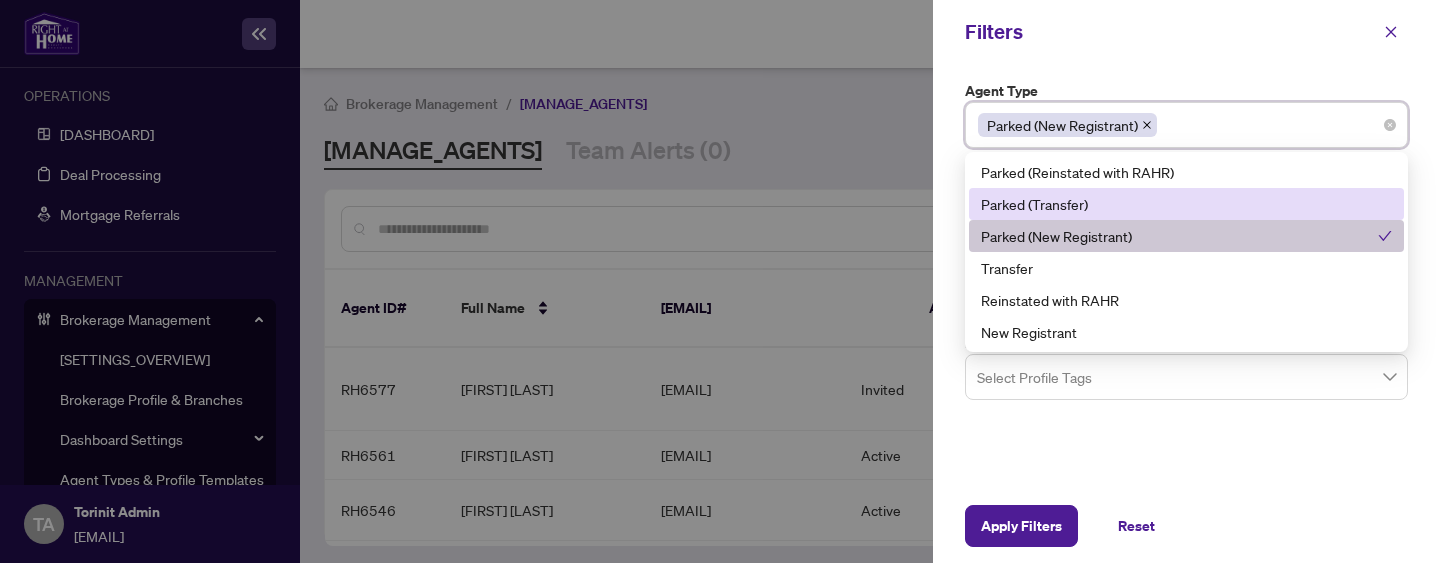 click on "Parked (Transfer)" at bounding box center (1186, 204) 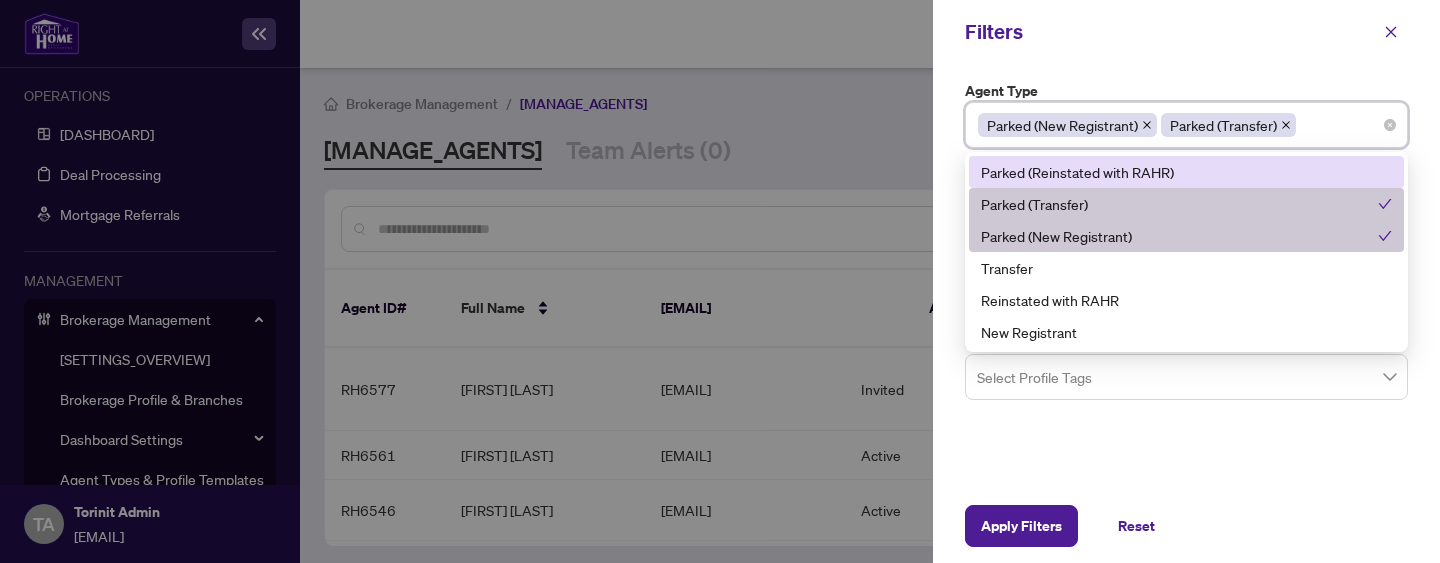 click on "Parked (Reinstated with RAHR)" at bounding box center (1186, 172) 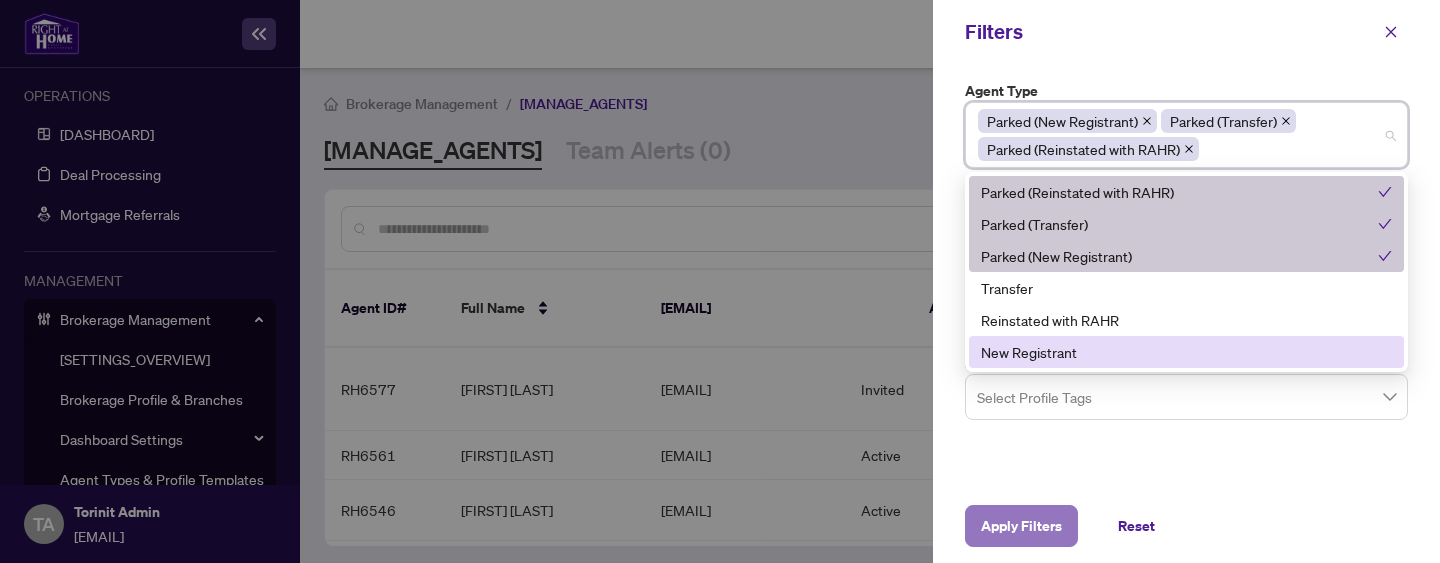 click on "Apply Filters" at bounding box center (1021, 526) 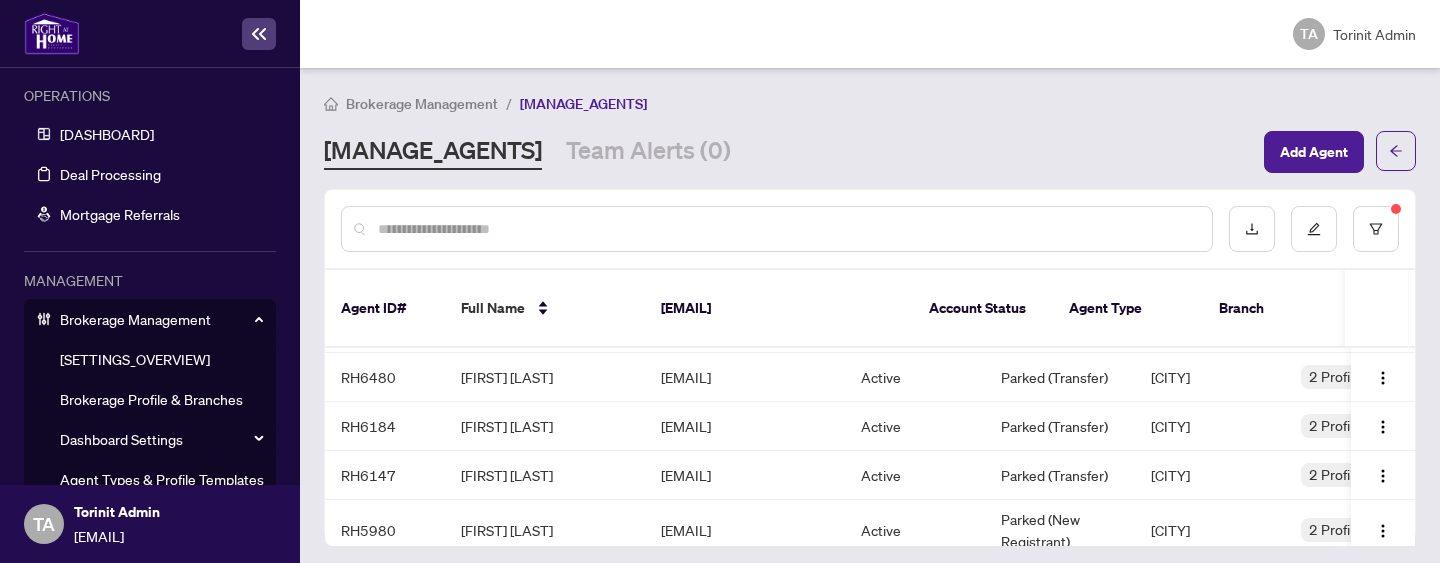 scroll, scrollTop: 51, scrollLeft: 0, axis: vertical 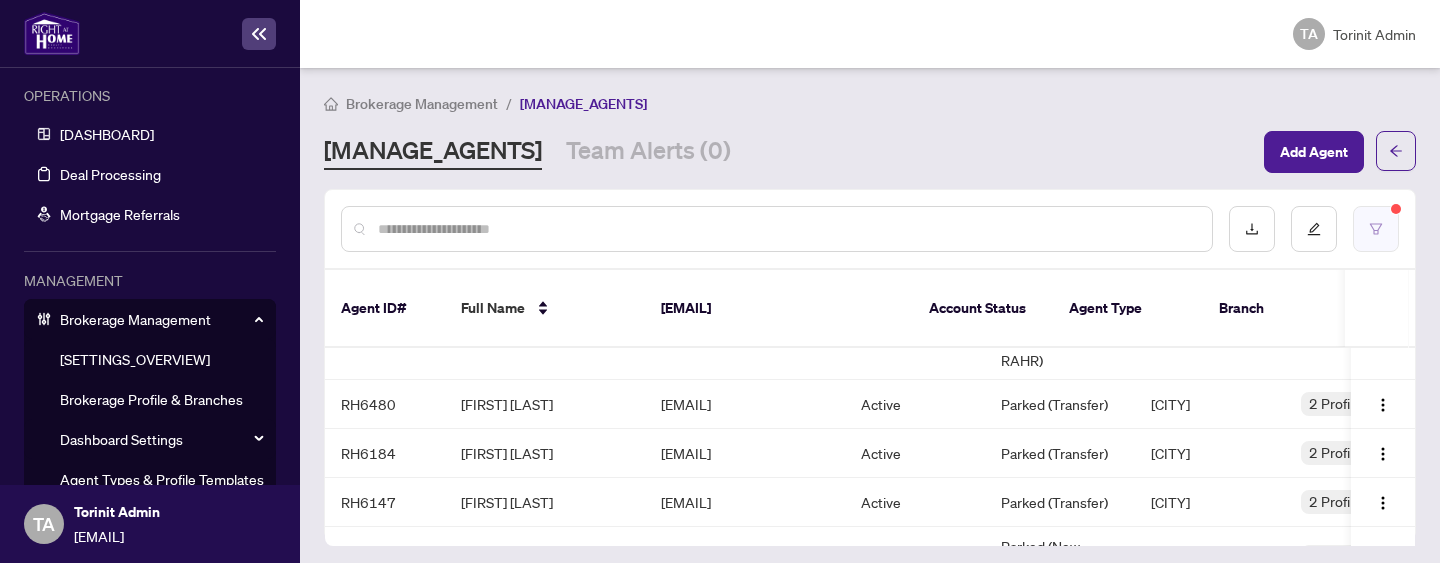 click at bounding box center (1376, 229) 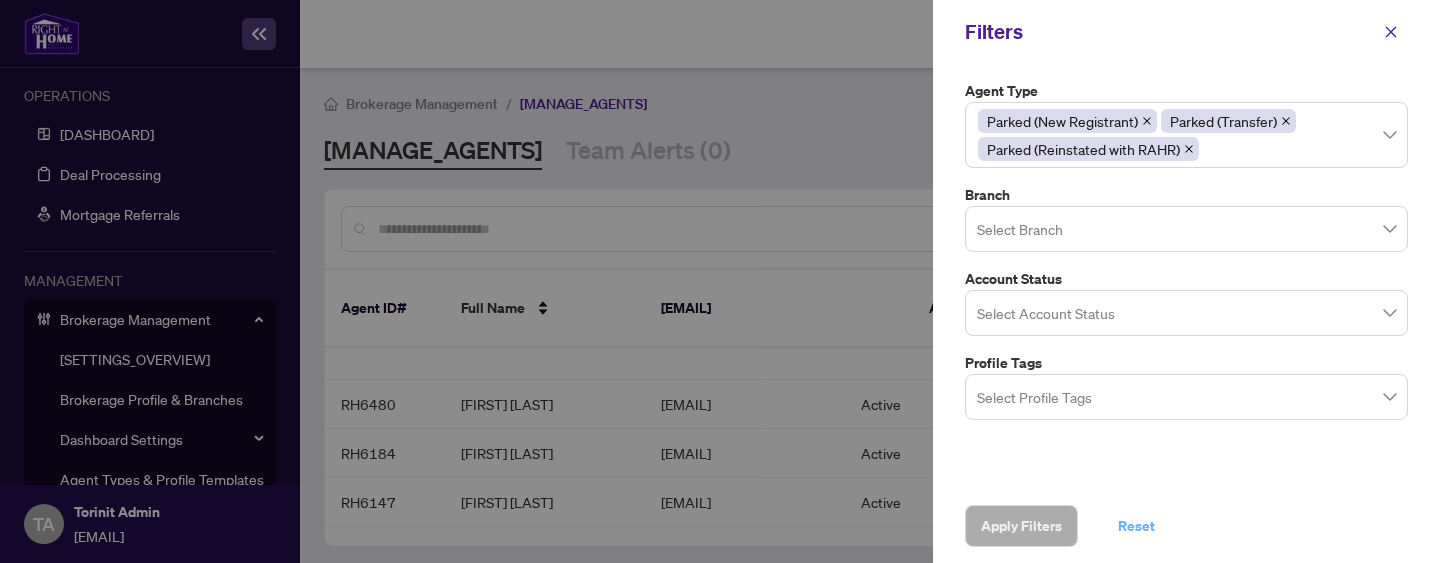 click on "Reset" at bounding box center [1136, 526] 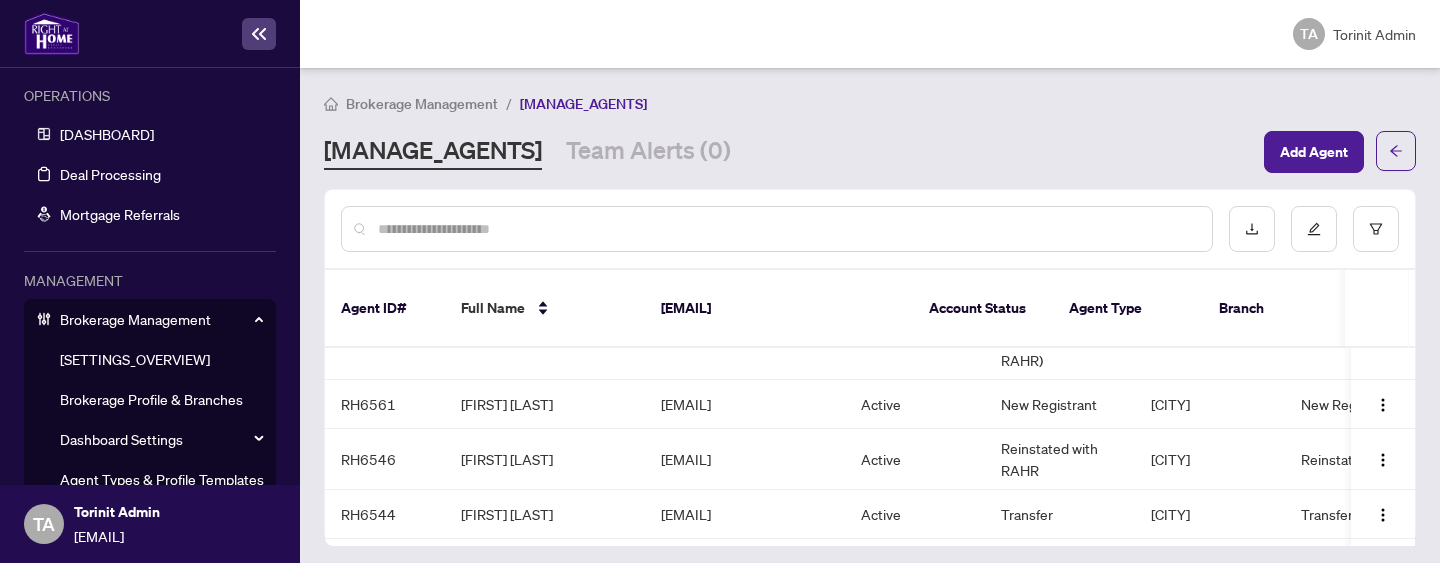 click at bounding box center (787, 229) 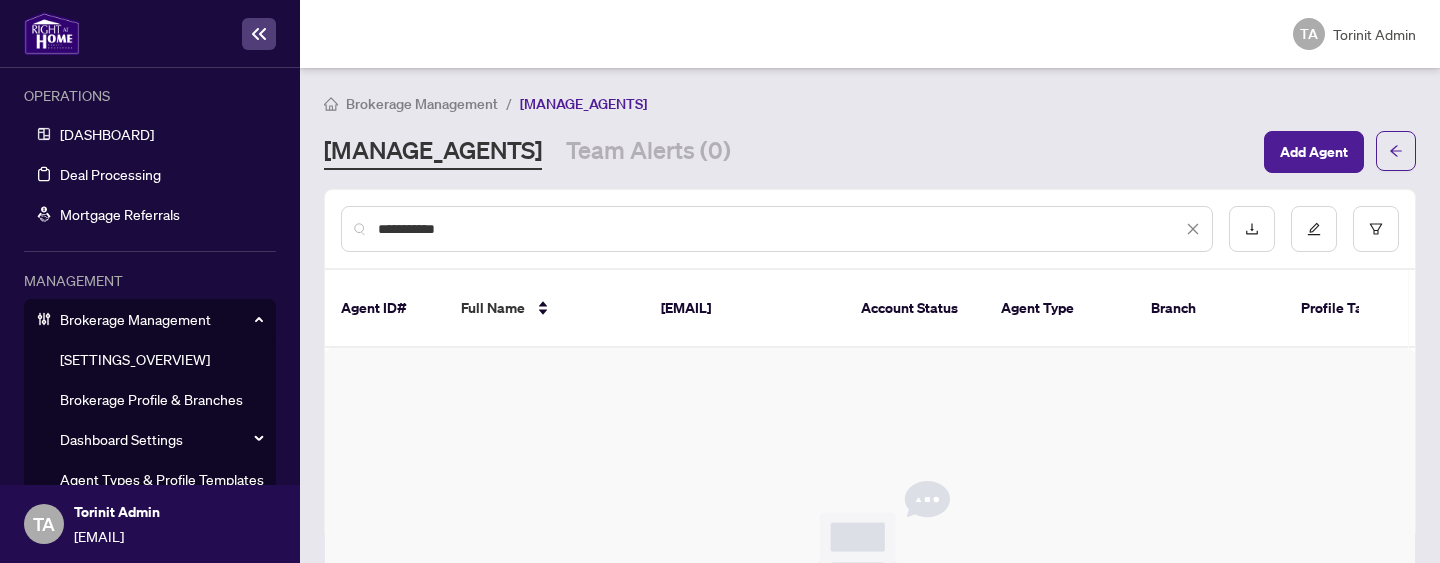 scroll, scrollTop: 0, scrollLeft: 0, axis: both 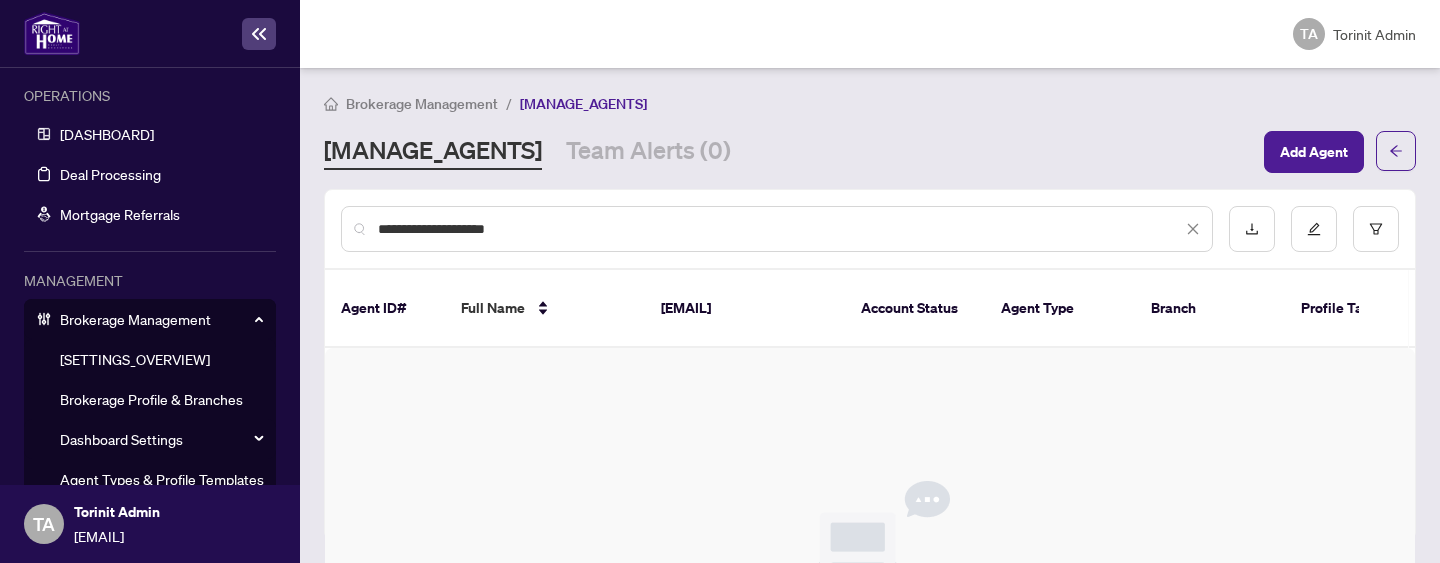type on "**********" 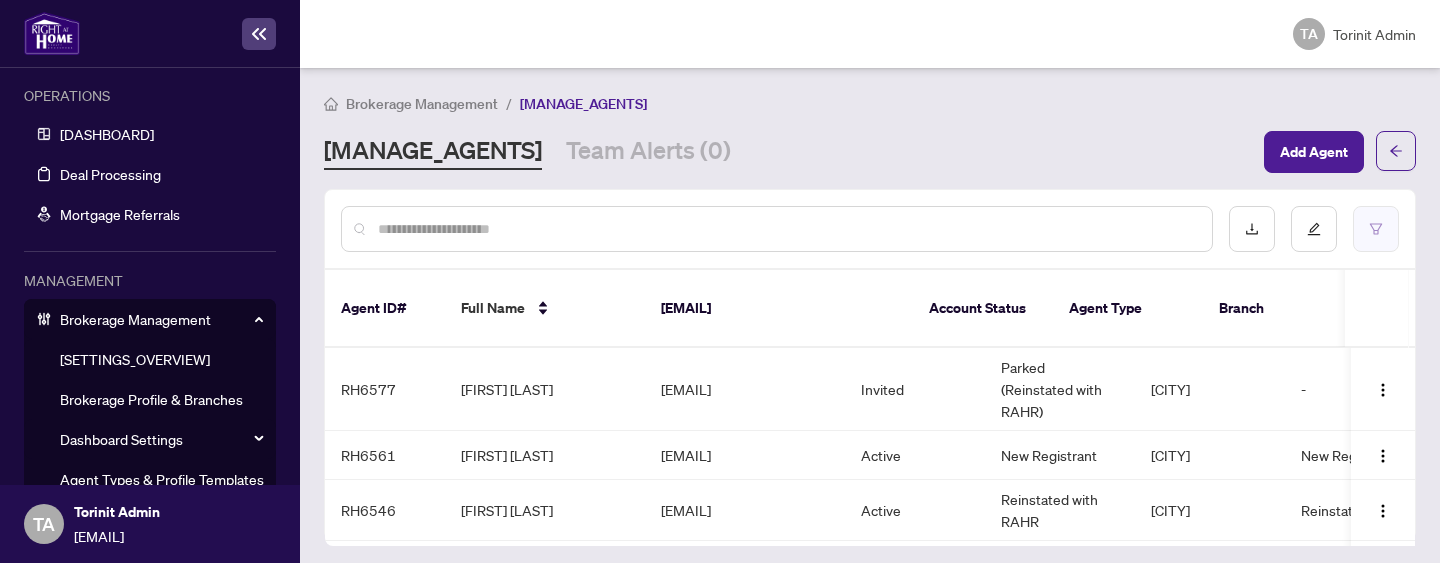 type 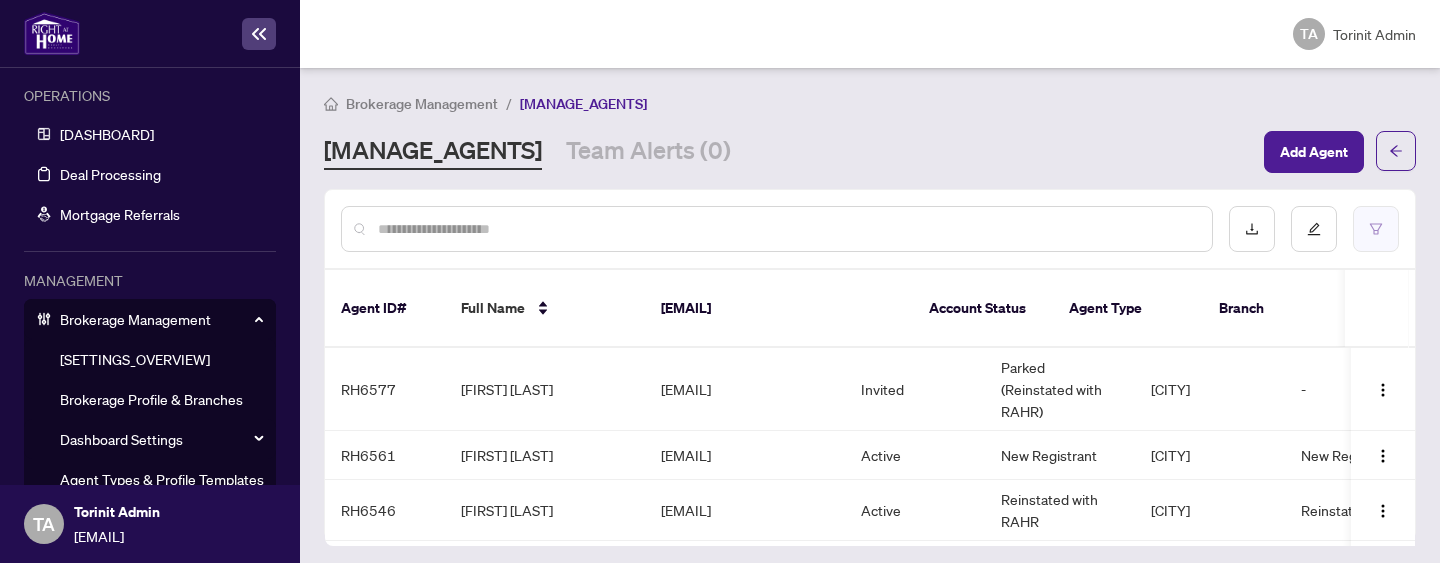 click at bounding box center [1376, 229] 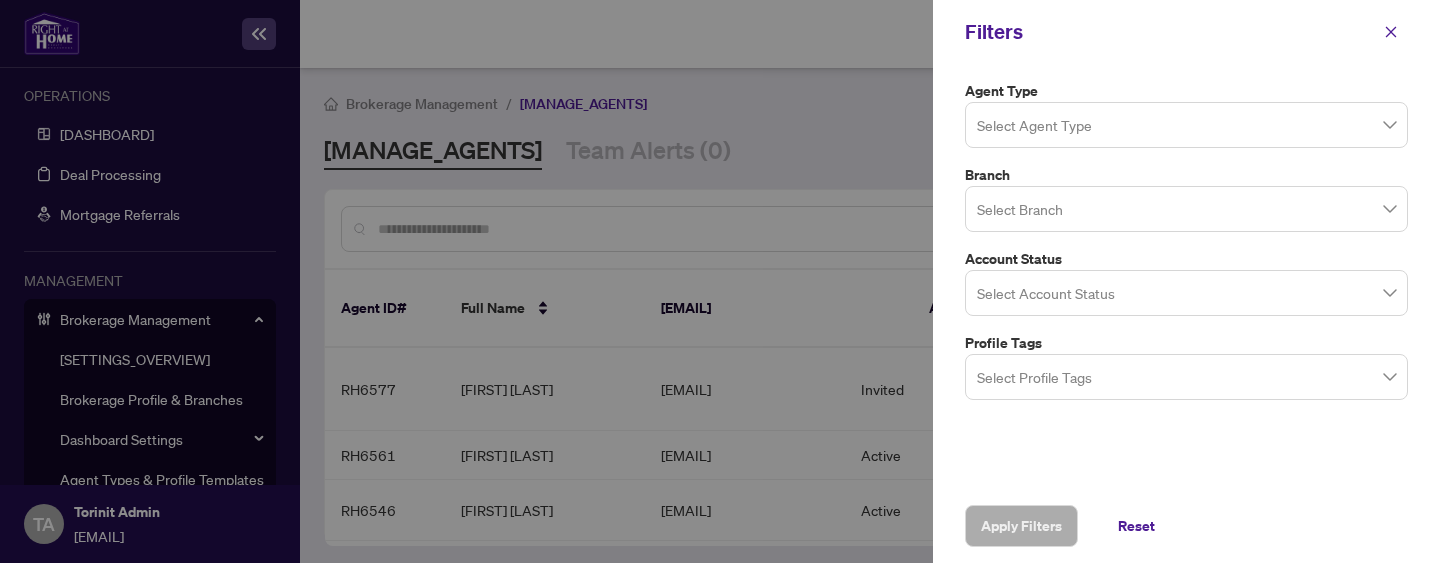 click at bounding box center (1186, 124) 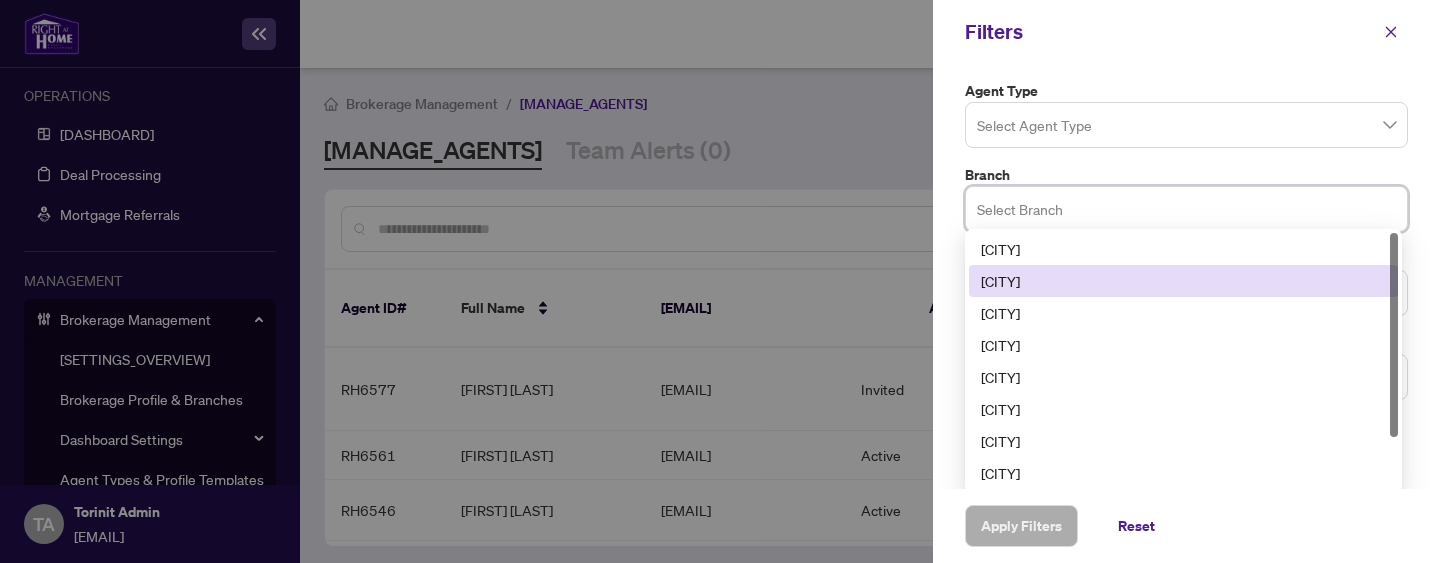 click on "[CITY]" at bounding box center [1183, 281] 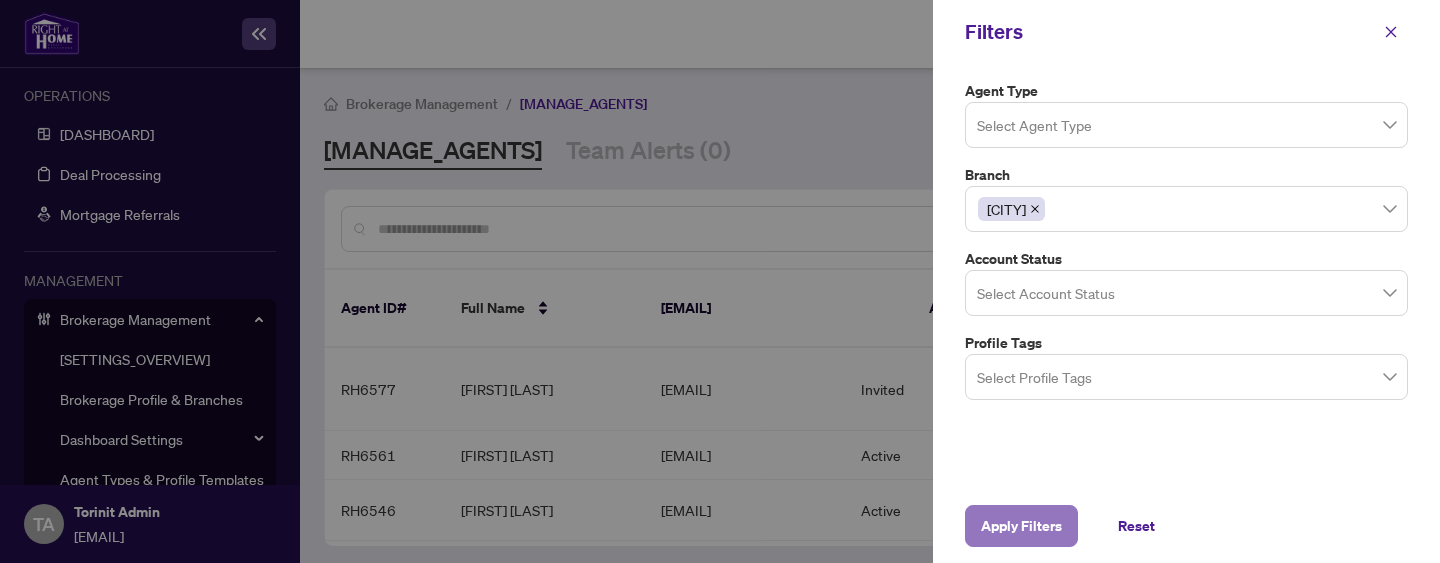 click on "Apply Filters" at bounding box center [1021, 526] 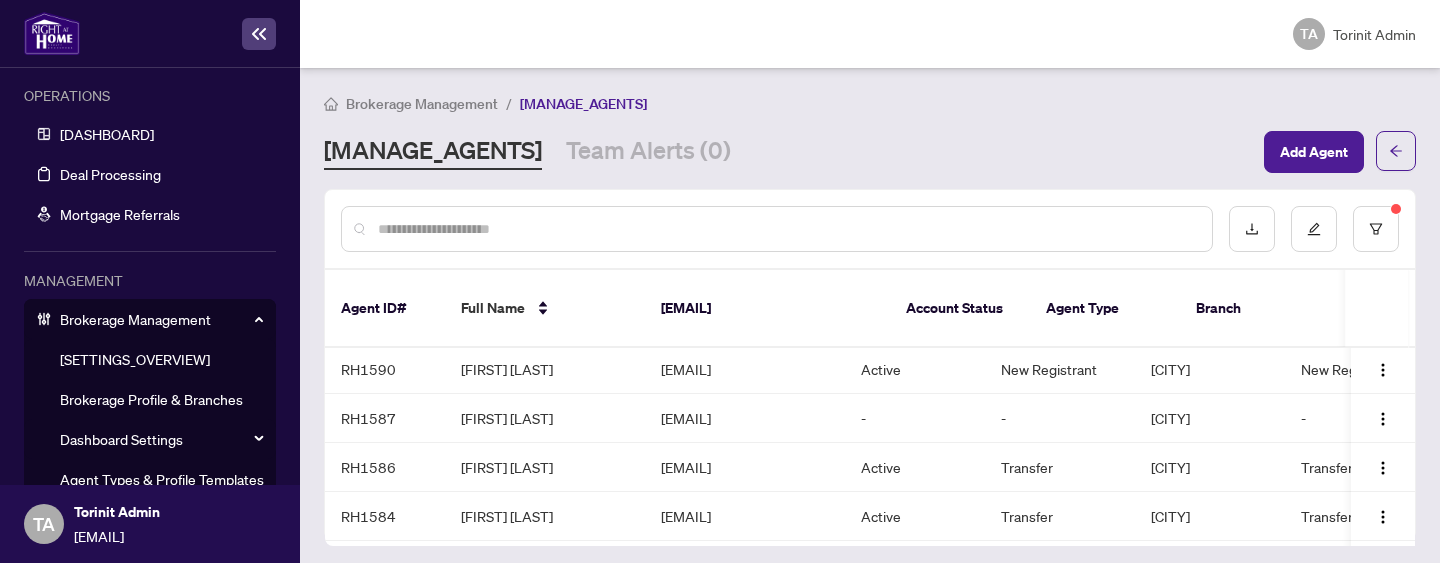 scroll, scrollTop: 4178, scrollLeft: 0, axis: vertical 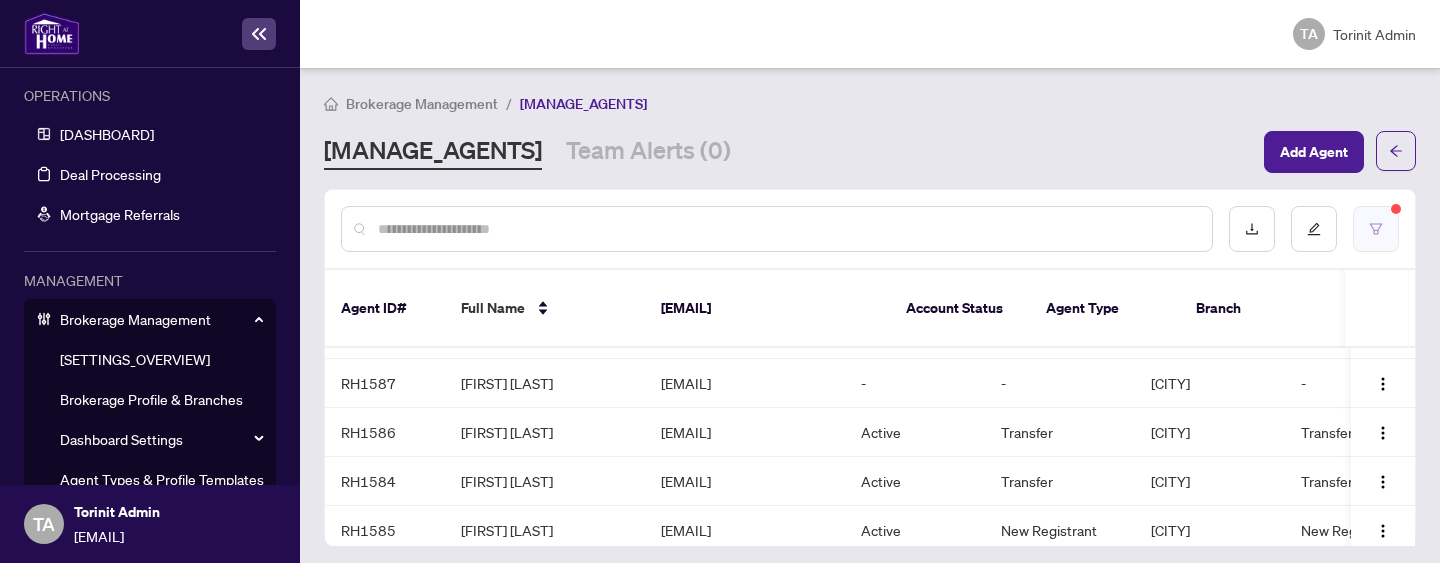 click at bounding box center (1376, 229) 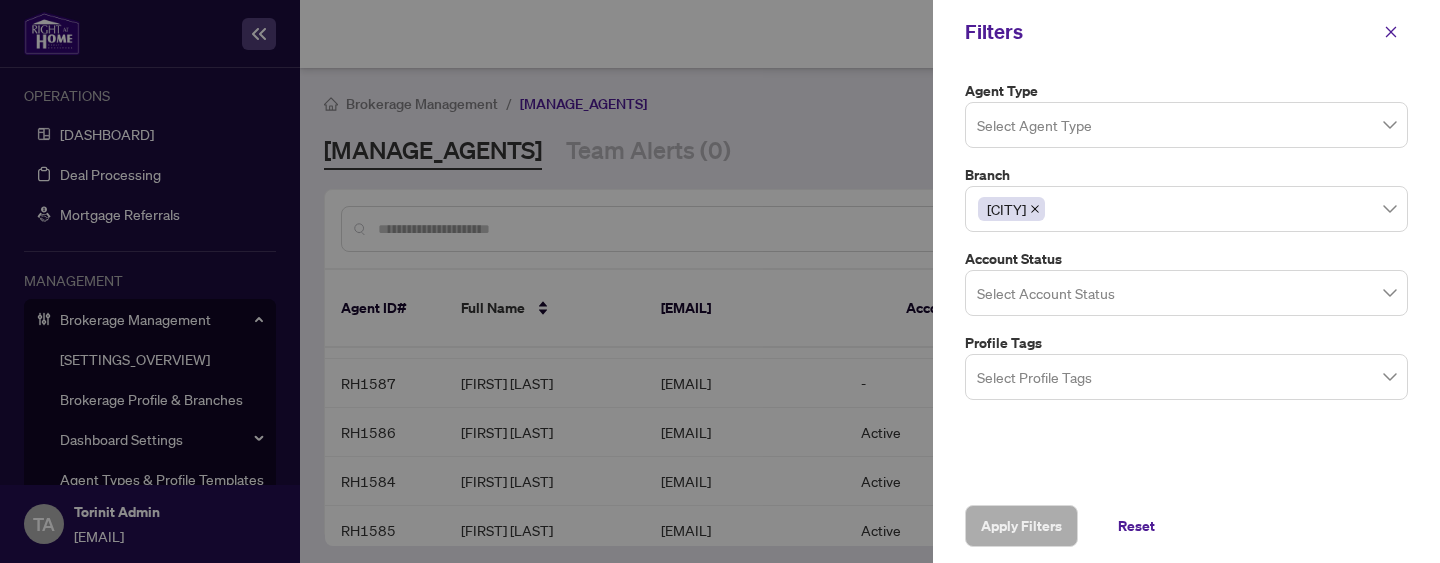 click at bounding box center [1186, 124] 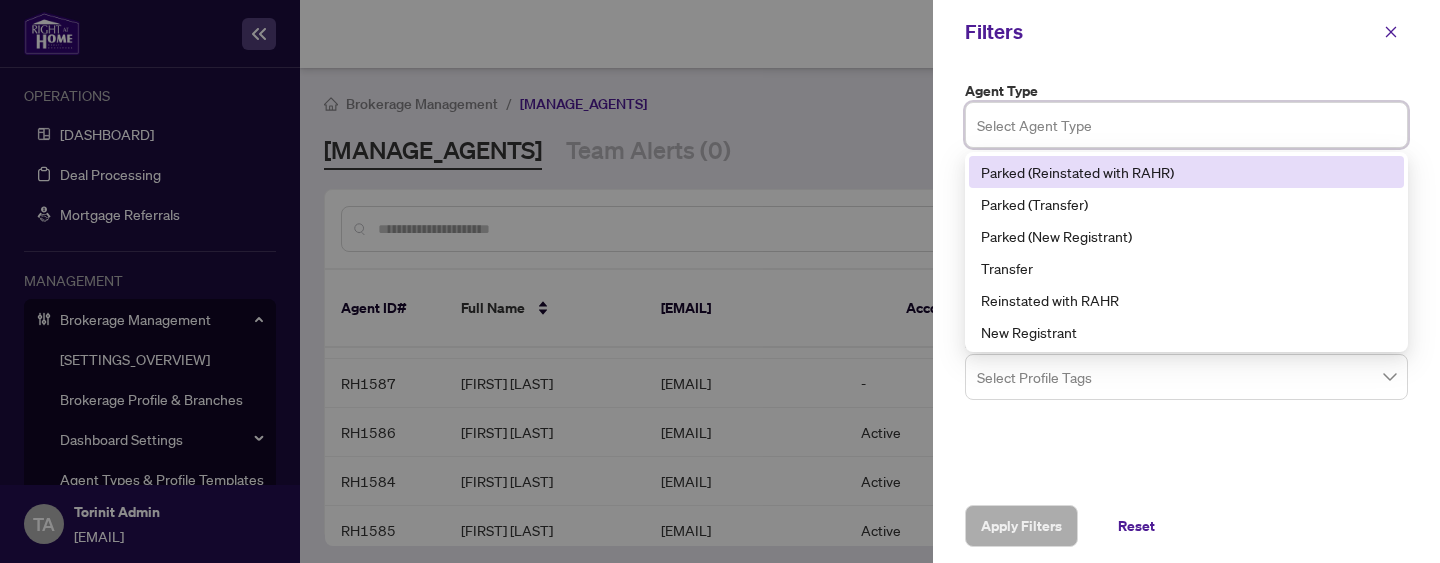 click on "Parked (Reinstated with RAHR)" at bounding box center (1186, 172) 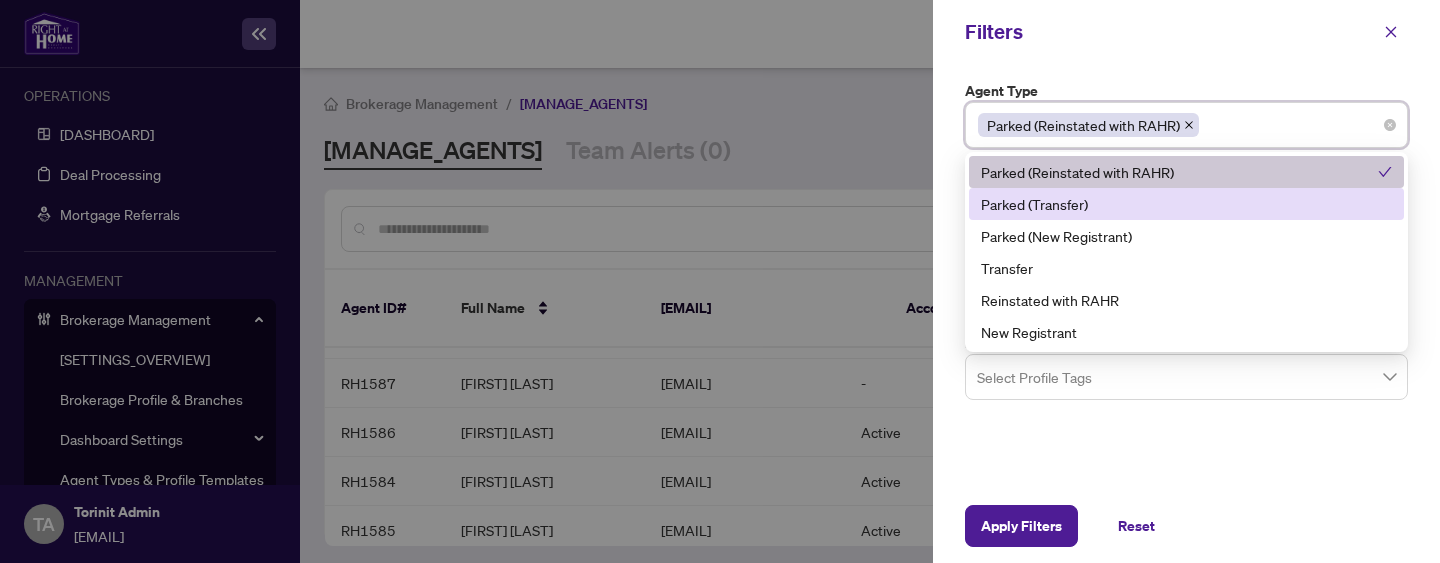 click on "Parked (Transfer)" at bounding box center [1186, 204] 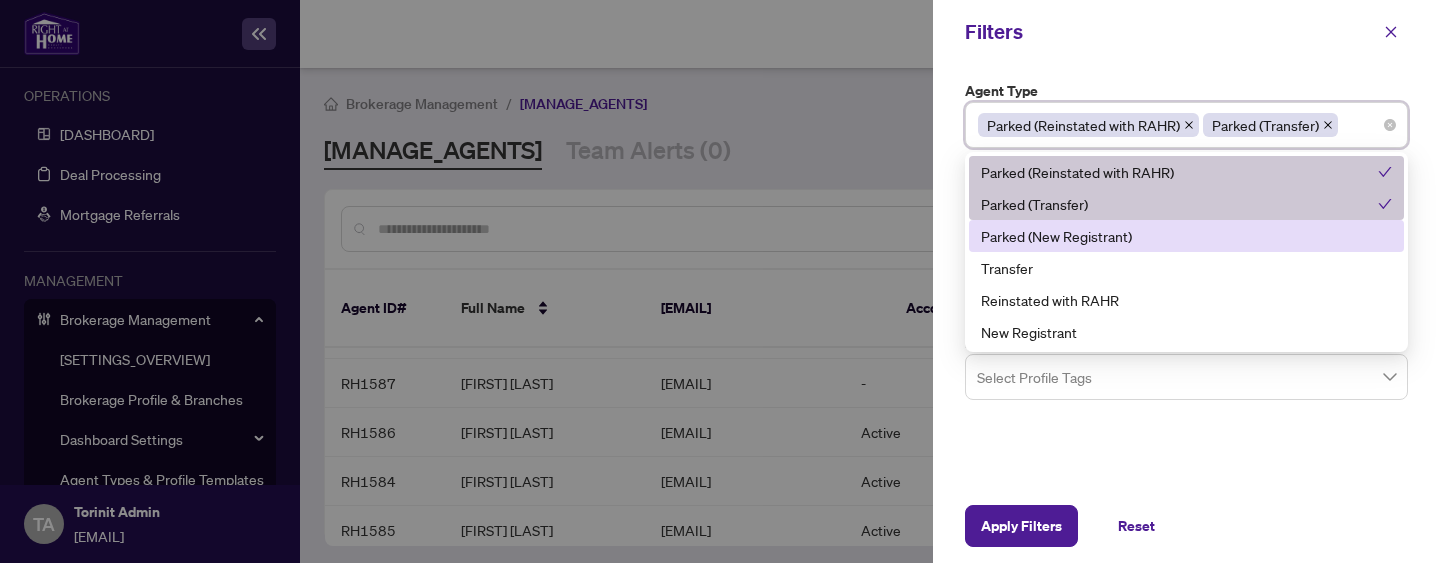 click on "Parked (New Registrant)" at bounding box center [1186, 236] 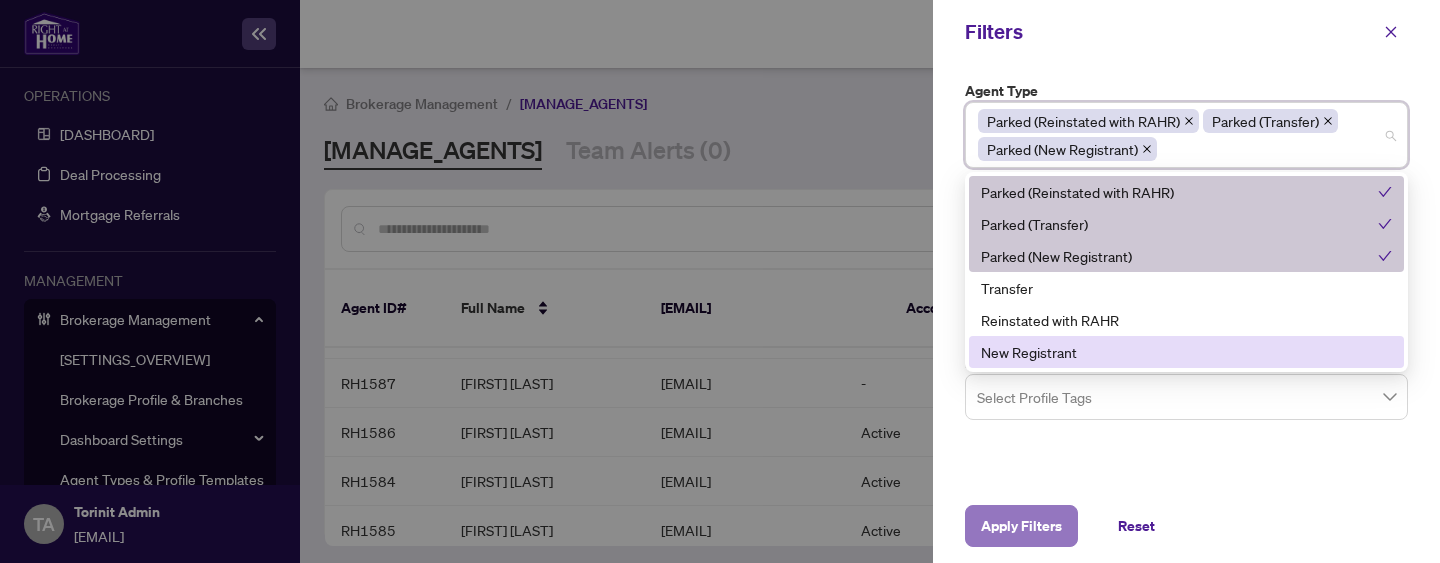 click on "Apply Filters" at bounding box center (1021, 526) 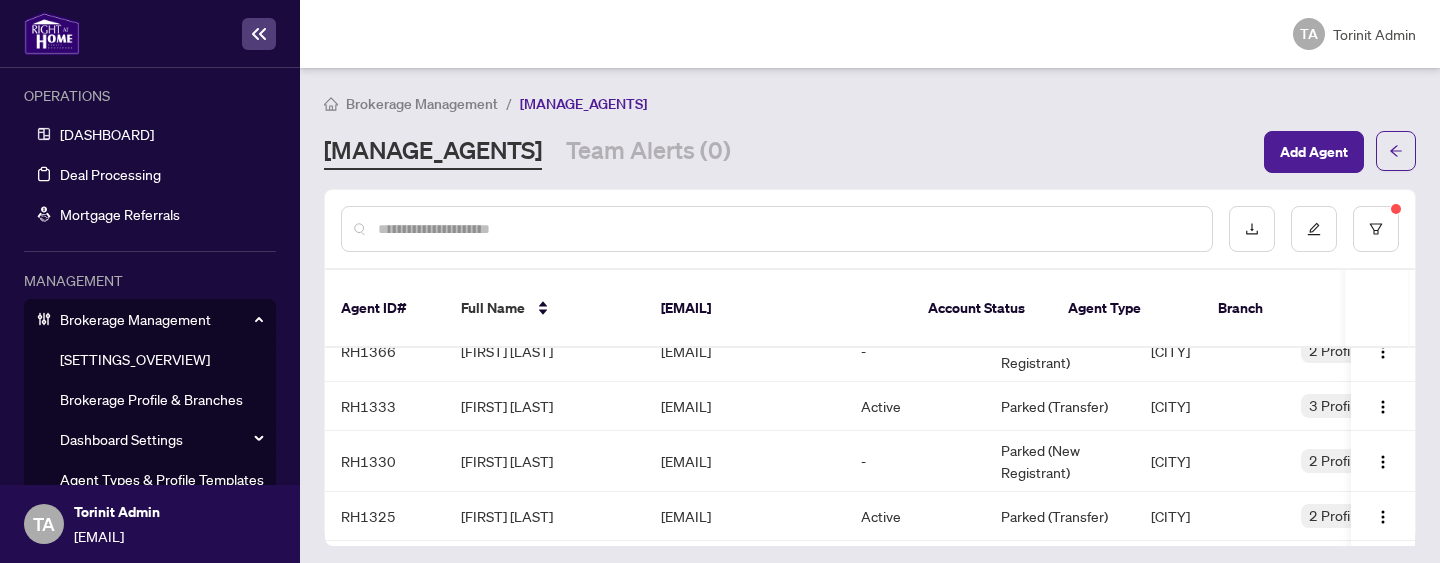 scroll, scrollTop: 1995, scrollLeft: 0, axis: vertical 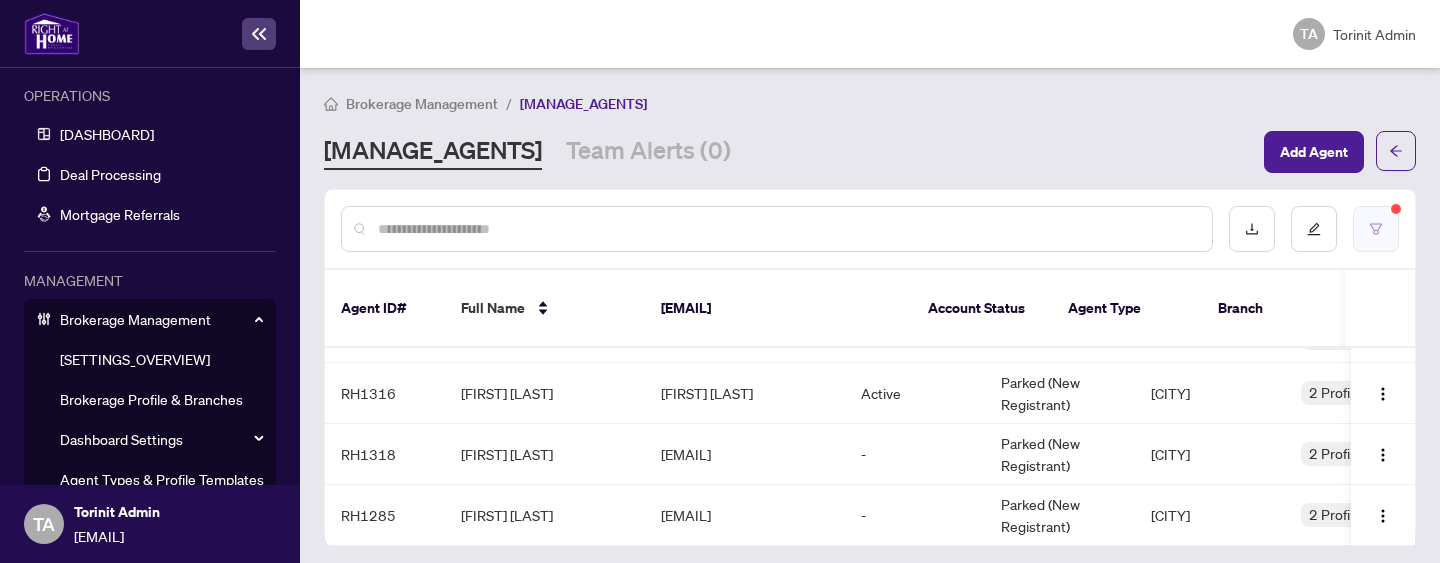 click at bounding box center (1376, 229) 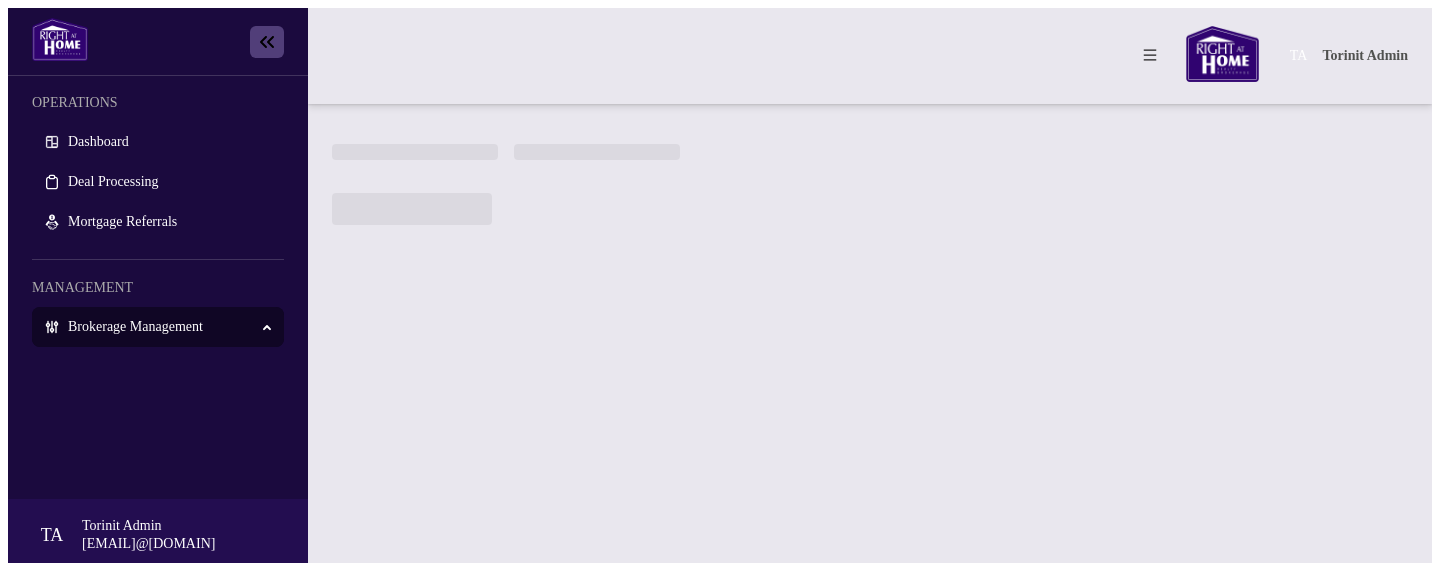 scroll, scrollTop: 0, scrollLeft: 0, axis: both 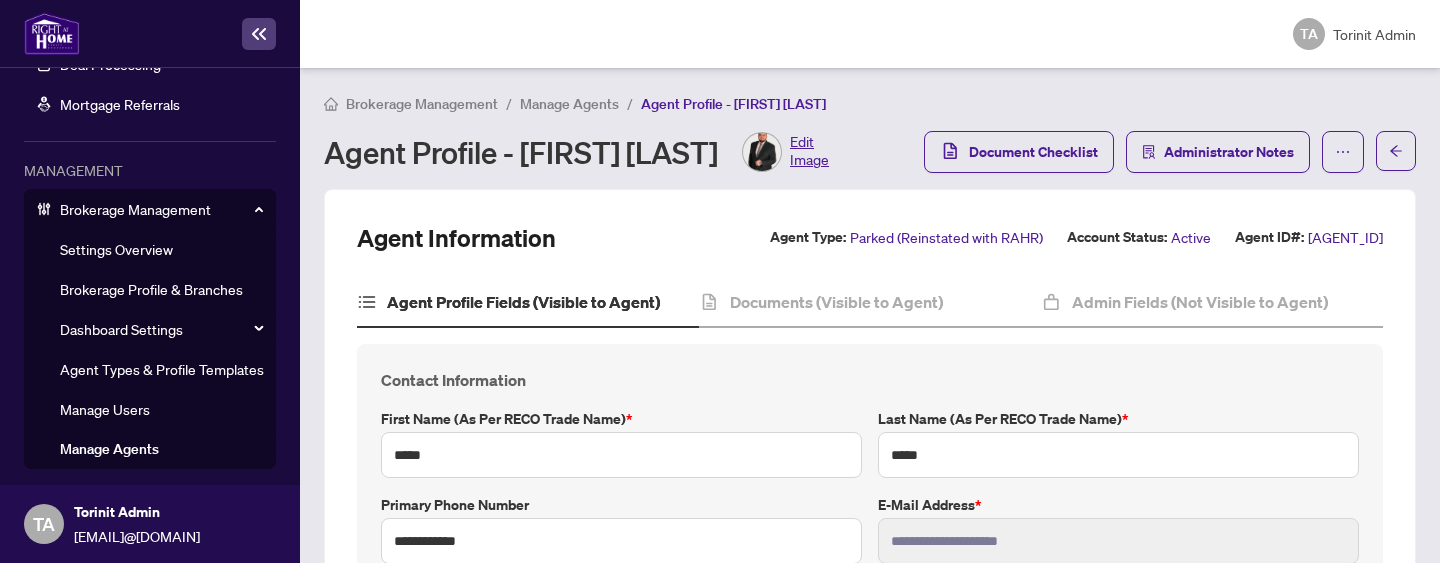click on "**********" at bounding box center [870, 1724] 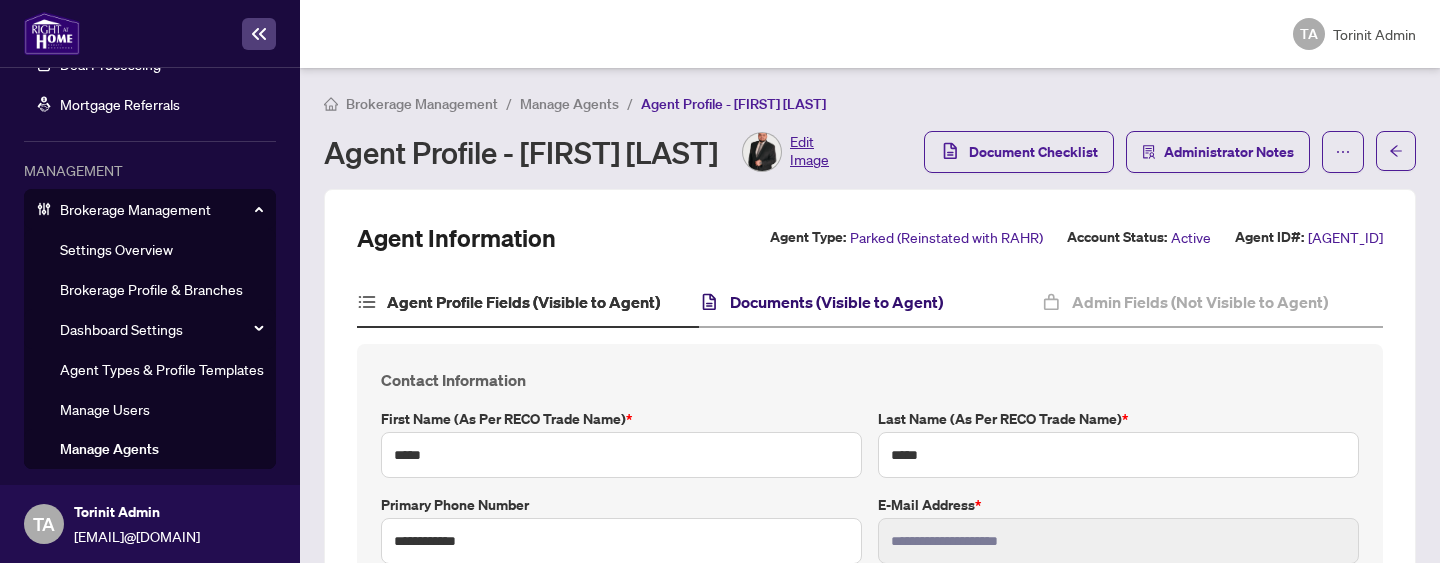click on "Documents (Visible to Agent)" at bounding box center (836, 302) 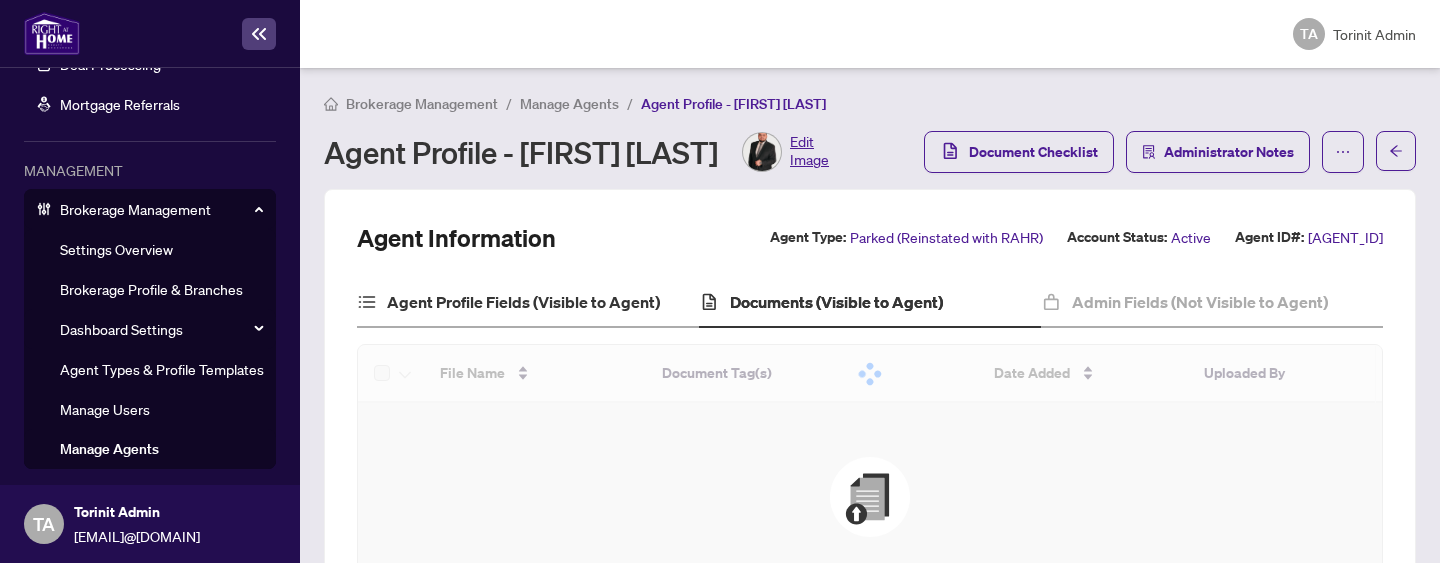 click on "[AGENT PROFILE FIELDS]" at bounding box center [528, 303] 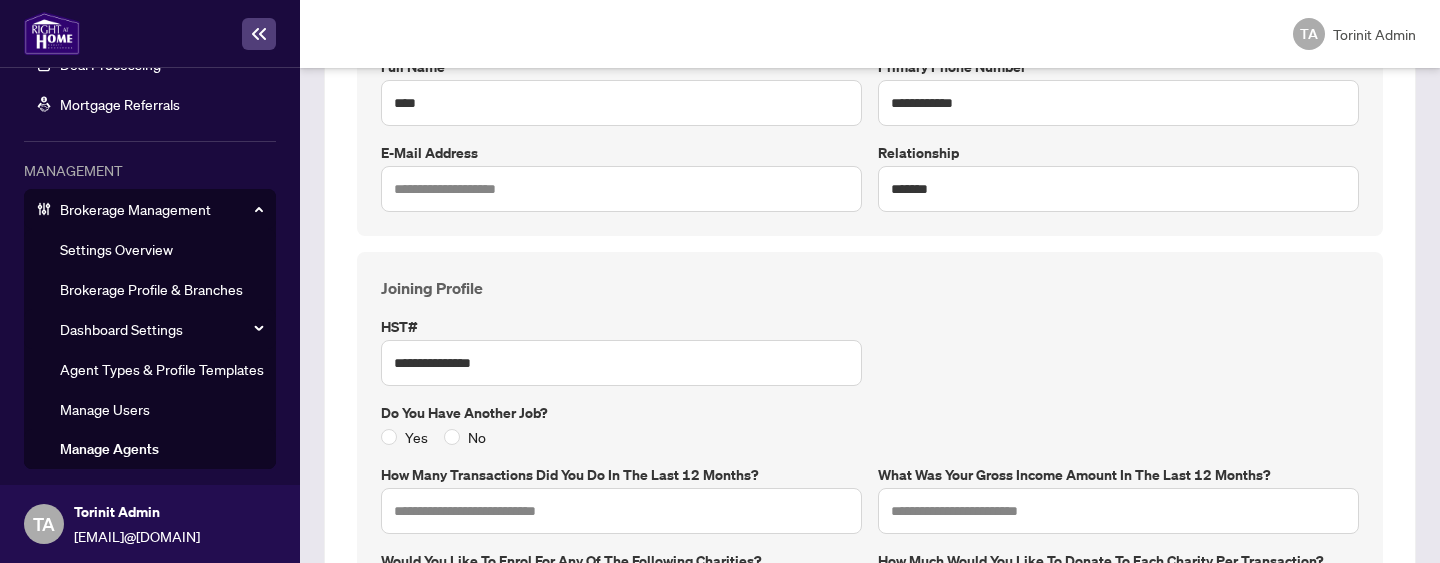 scroll, scrollTop: 1115, scrollLeft: 0, axis: vertical 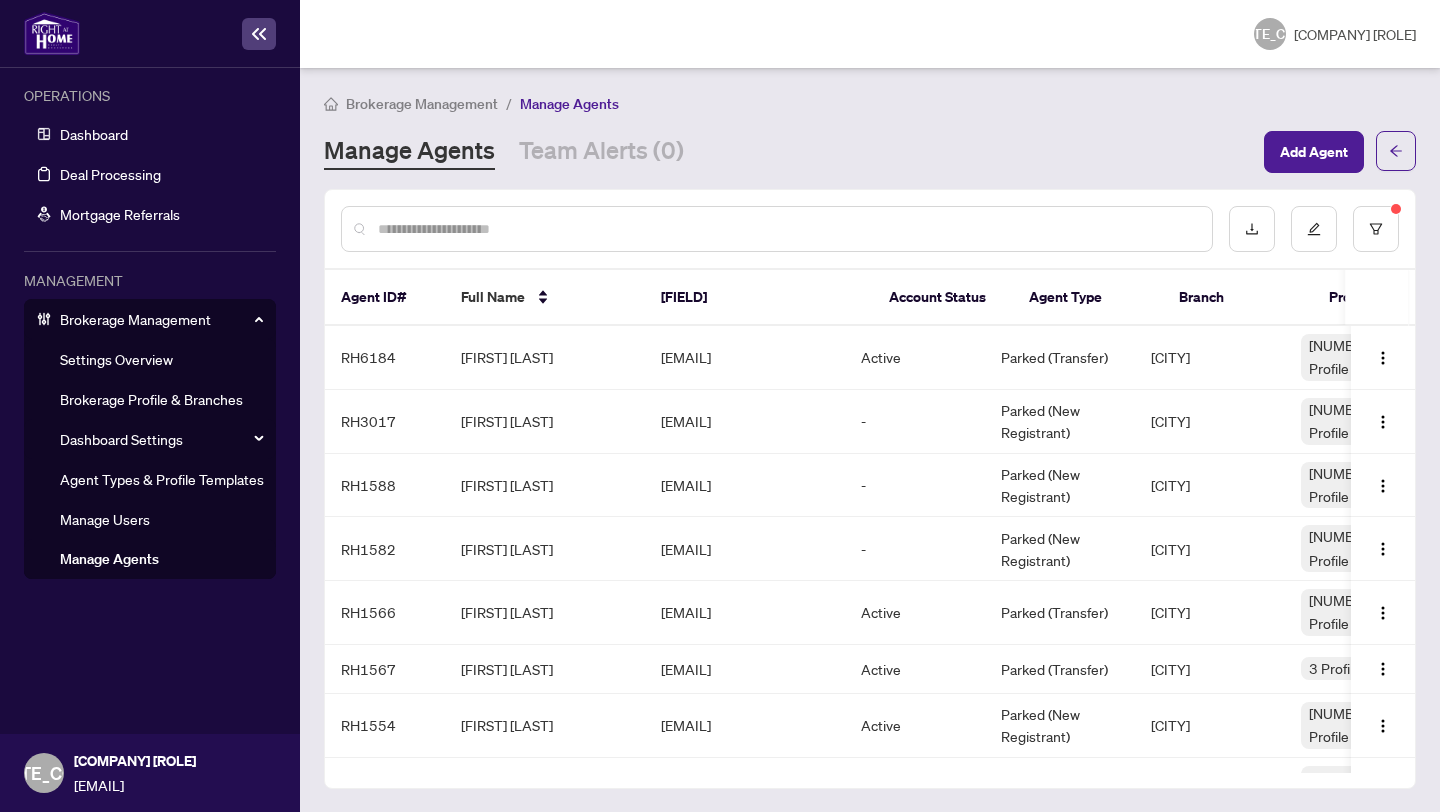 click at bounding box center (777, 229) 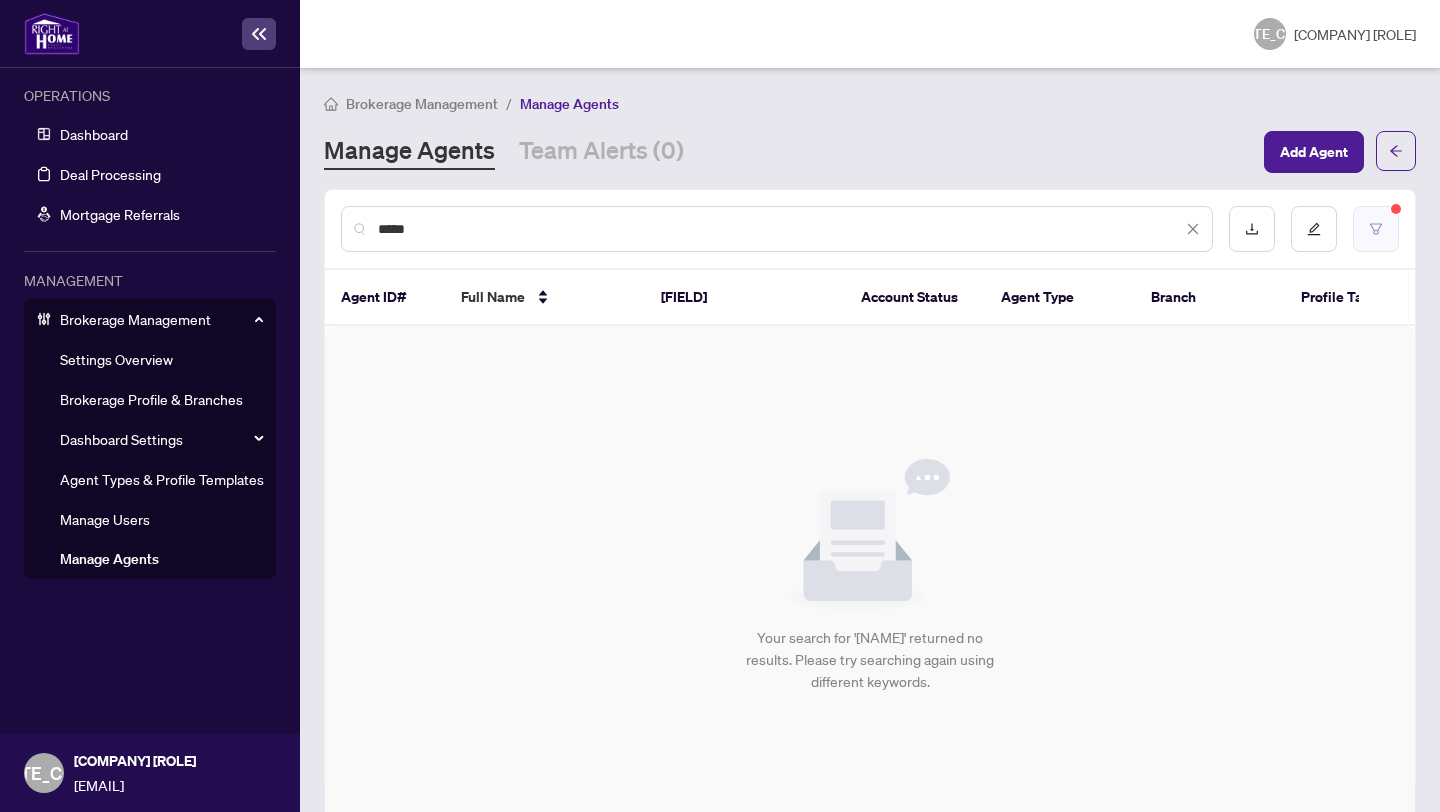 type on "*****" 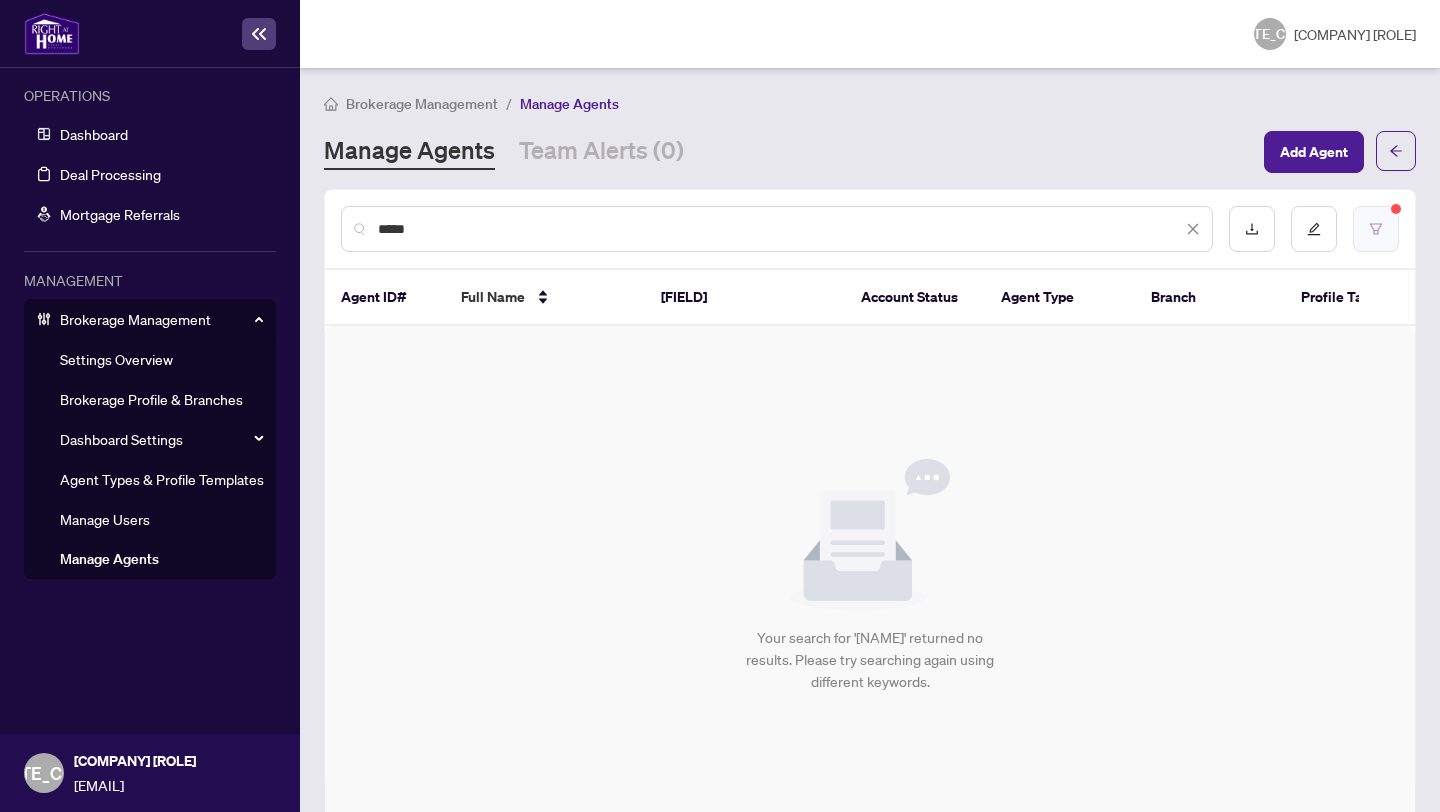 click at bounding box center [1376, 229] 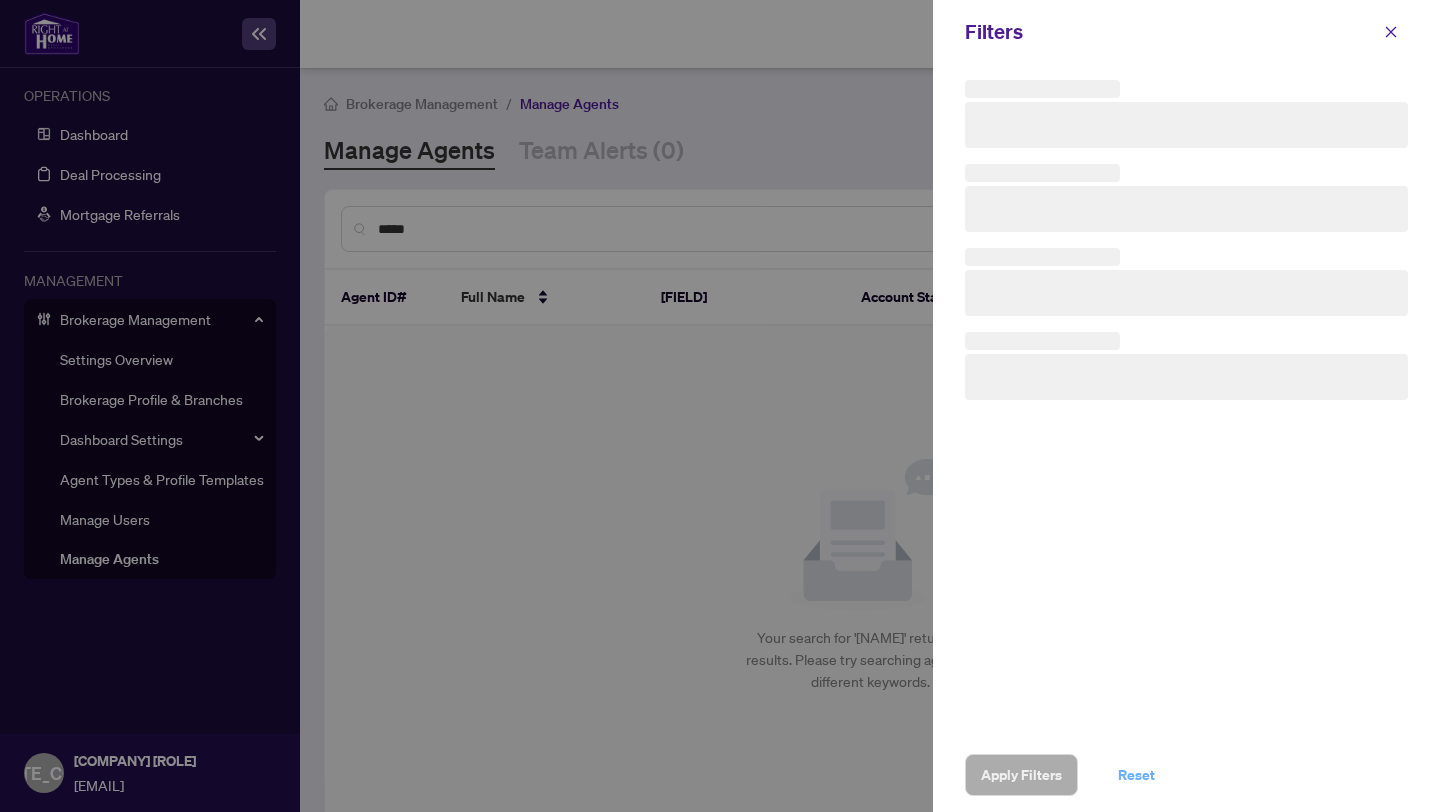click on "Reset" at bounding box center (1136, 775) 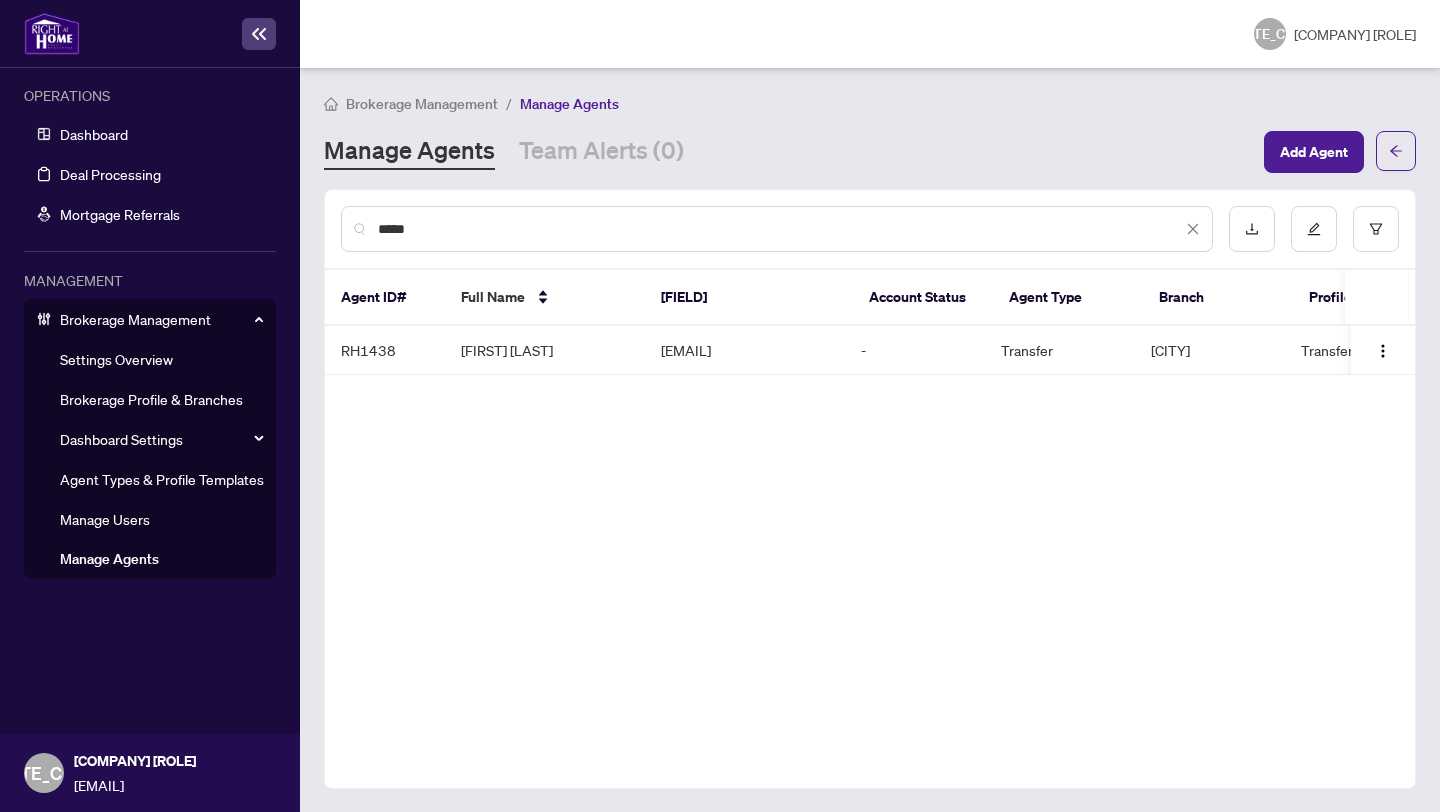 click on "*****" at bounding box center (780, 229) 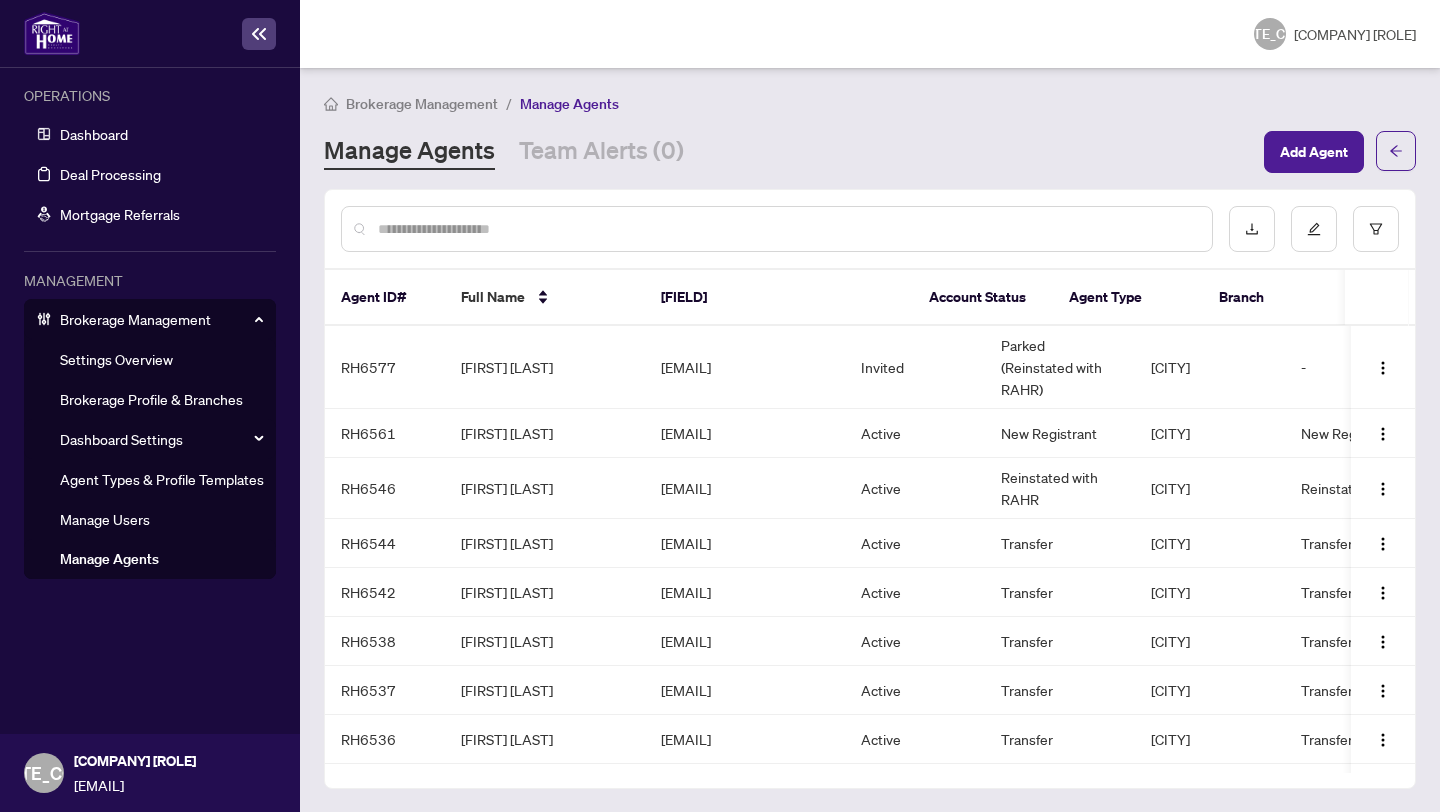 type 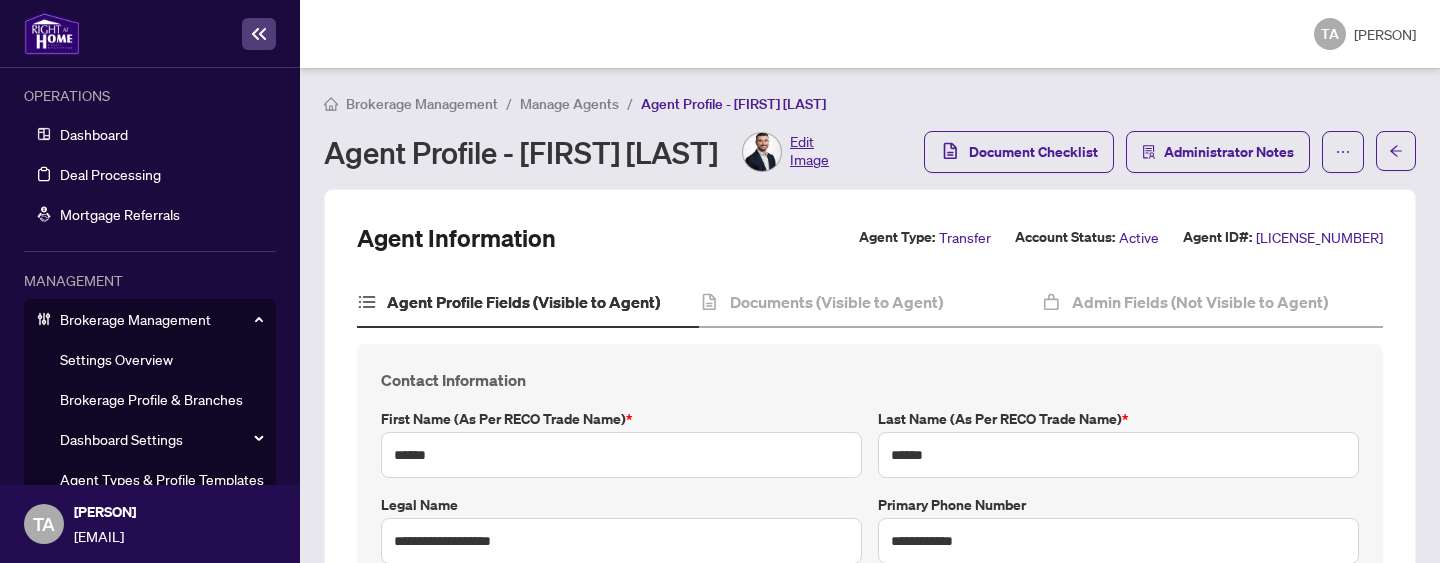 scroll, scrollTop: 0, scrollLeft: 0, axis: both 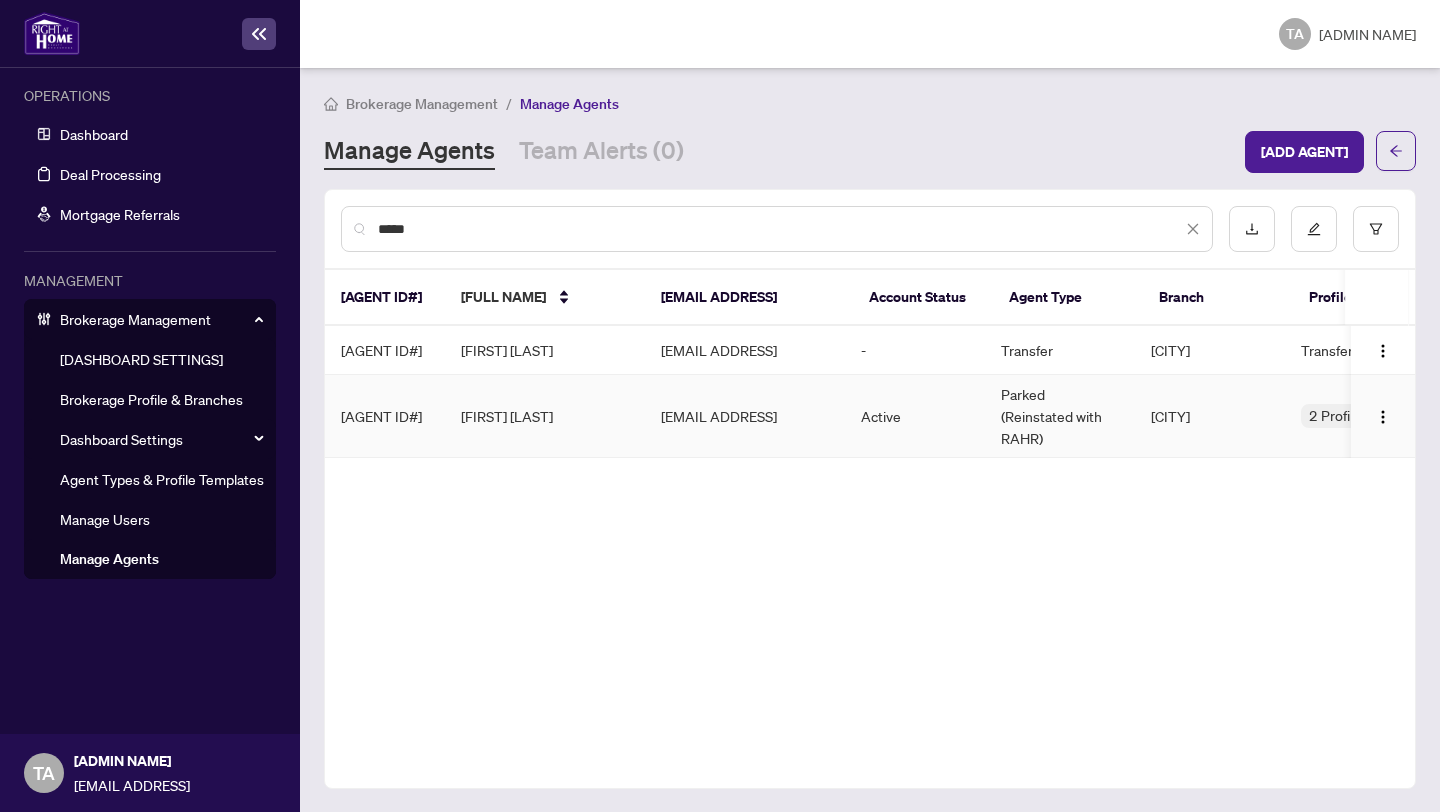 type on "*****" 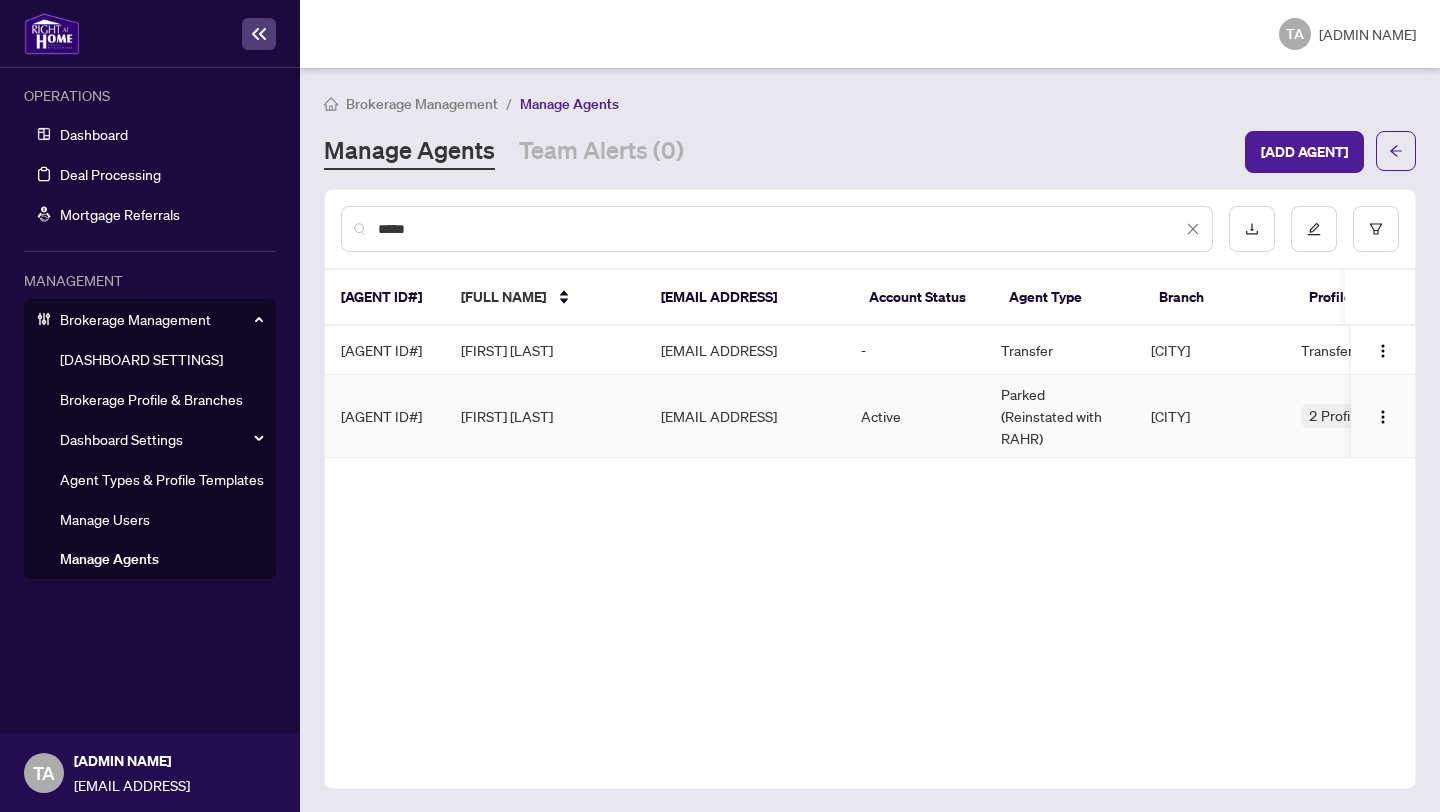 click on "[FIRST] [LAST]" at bounding box center (545, 416) 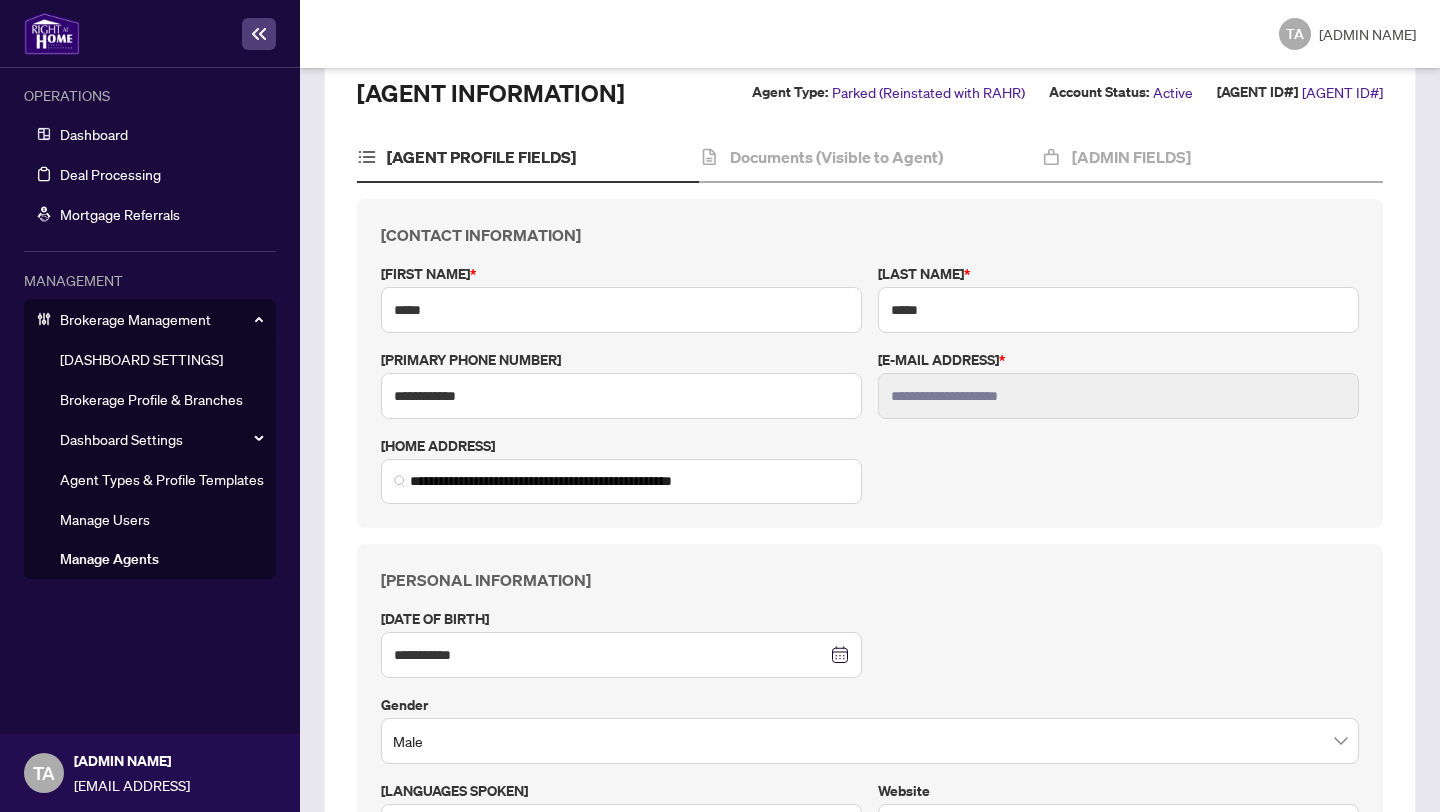 scroll, scrollTop: 269, scrollLeft: 0, axis: vertical 